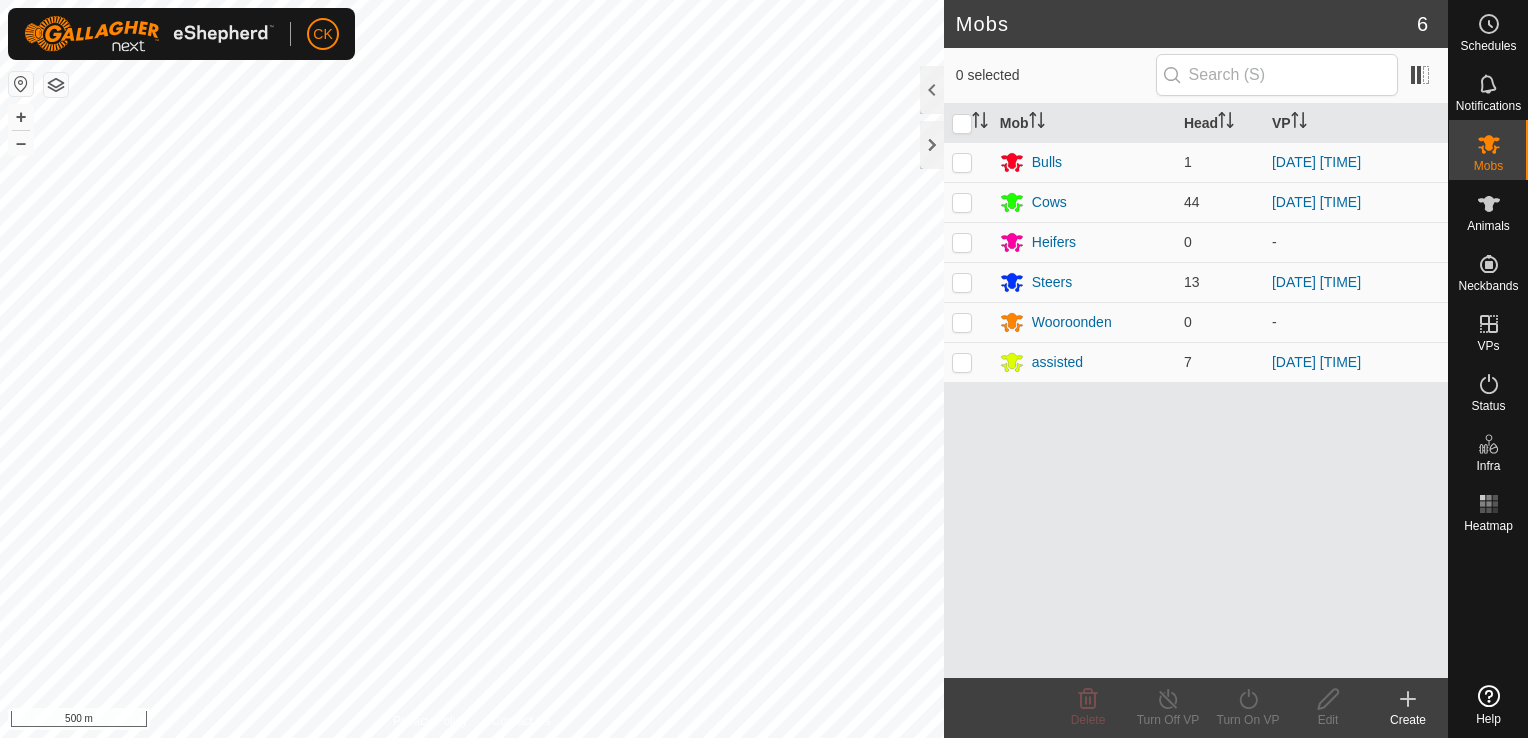 scroll, scrollTop: 0, scrollLeft: 0, axis: both 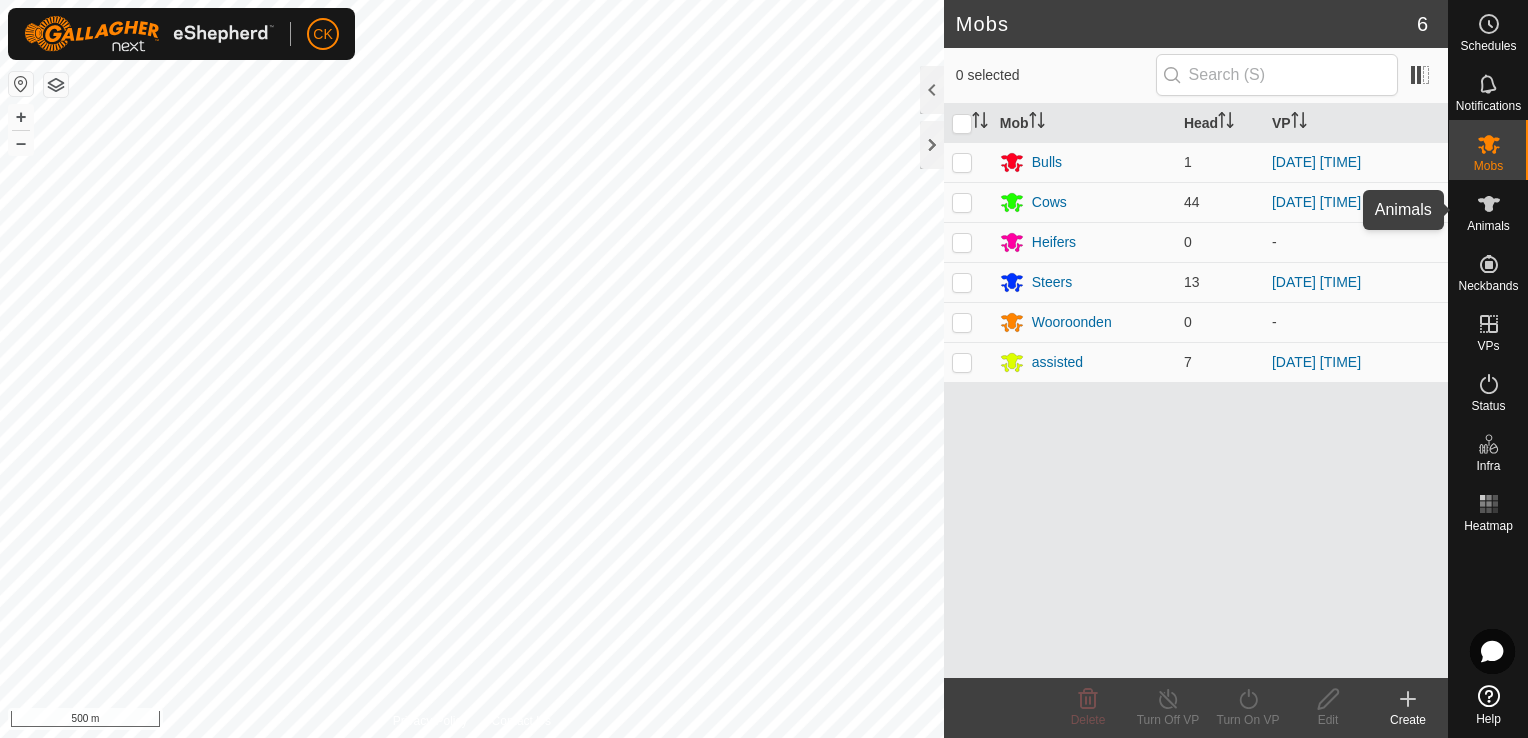 click 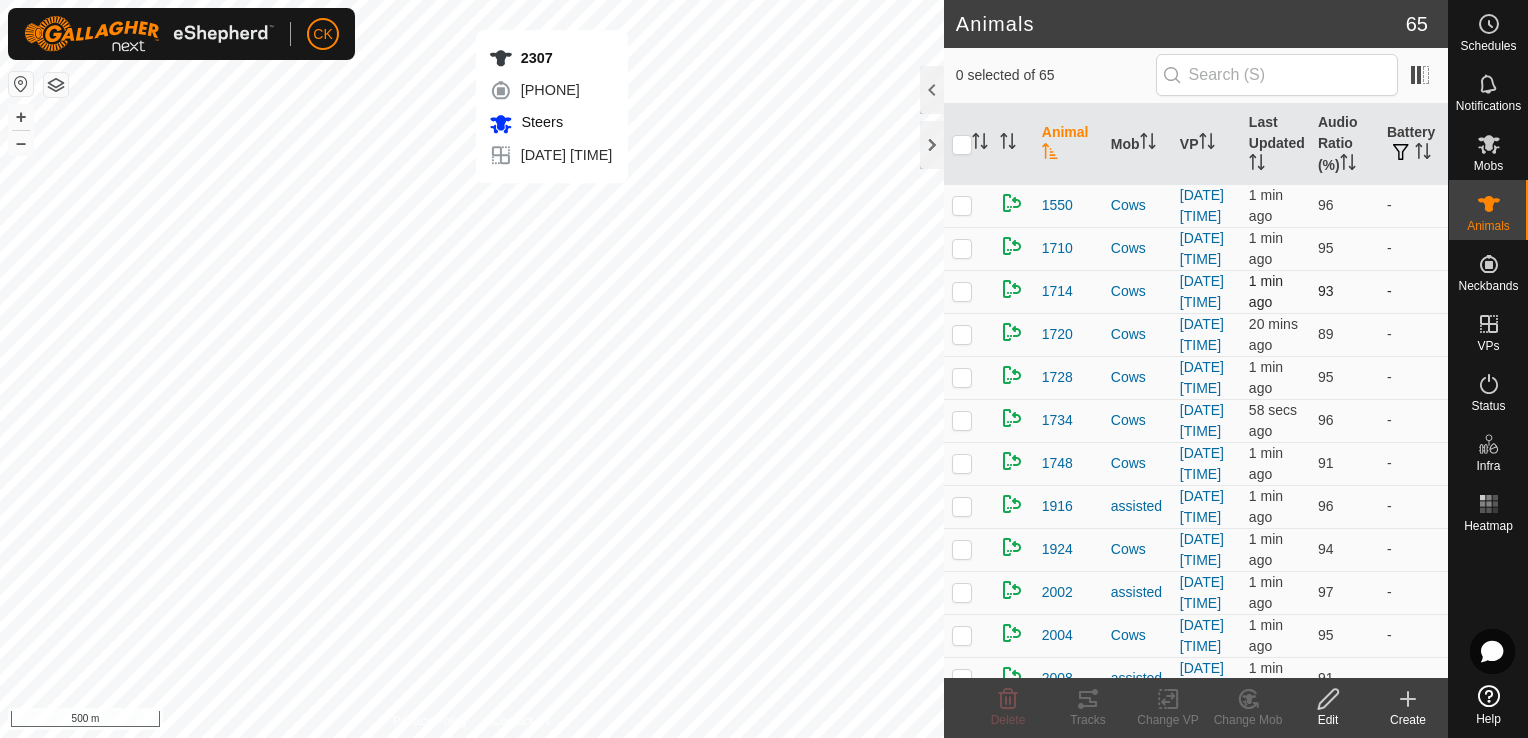 checkbox on "true" 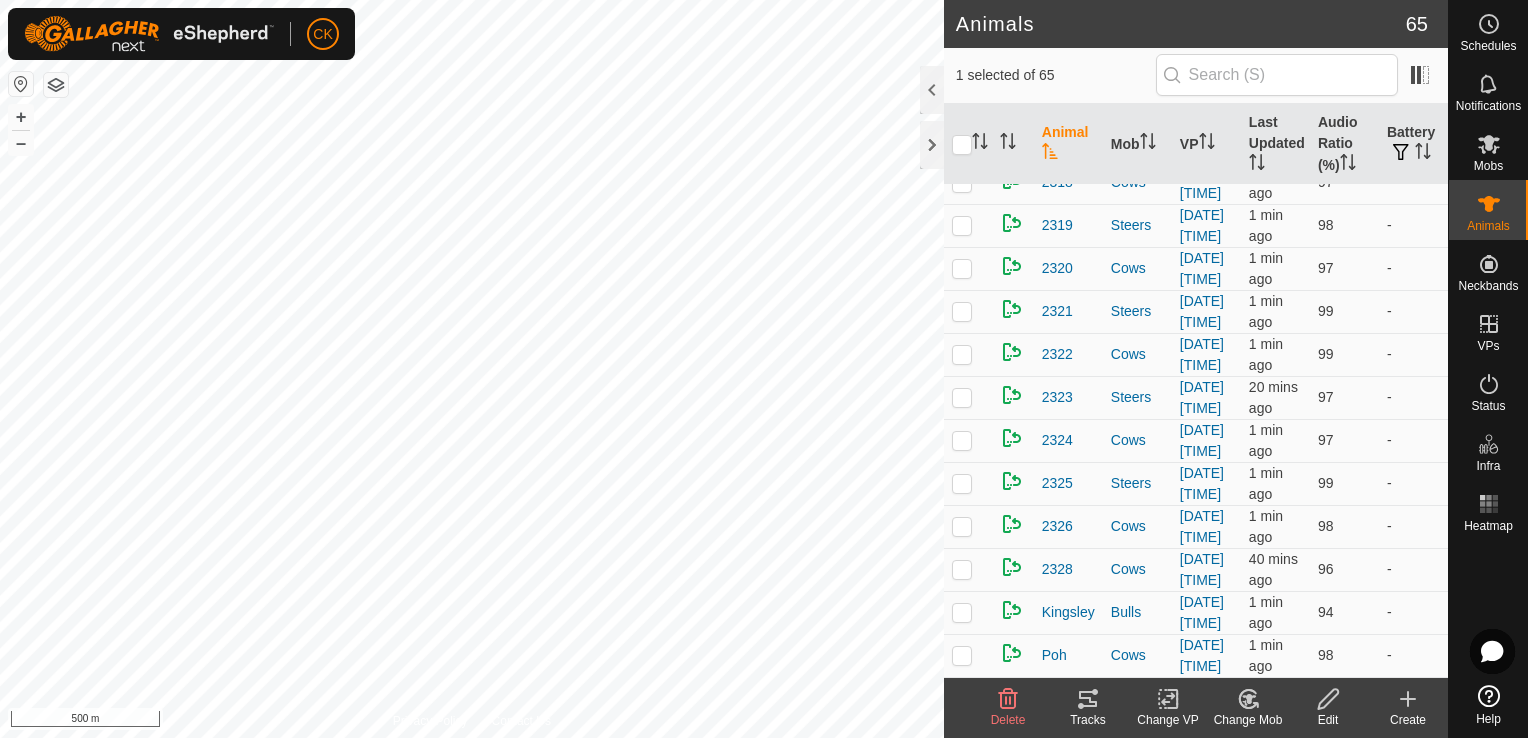 scroll, scrollTop: 2500, scrollLeft: 0, axis: vertical 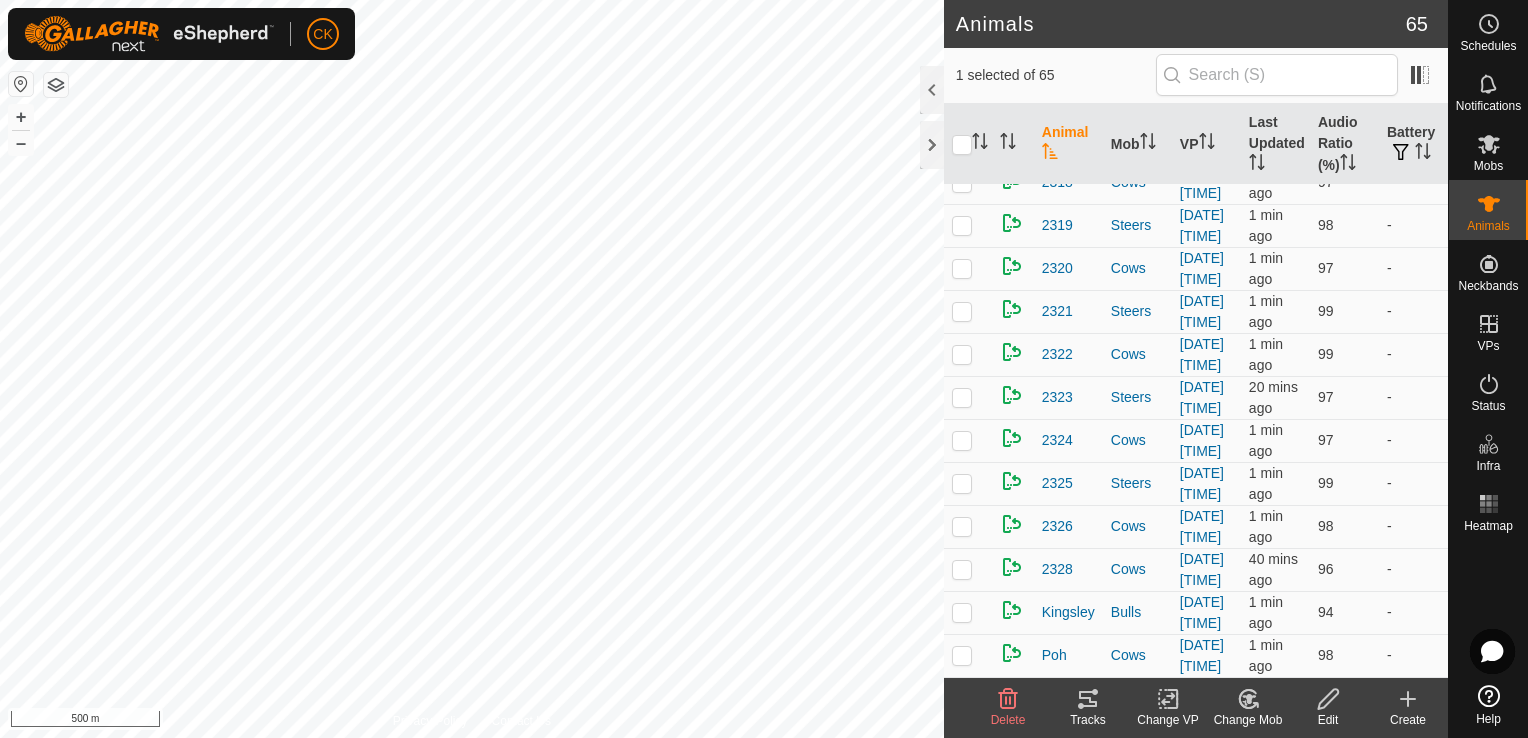 click on "2307" at bounding box center (1057, -291) 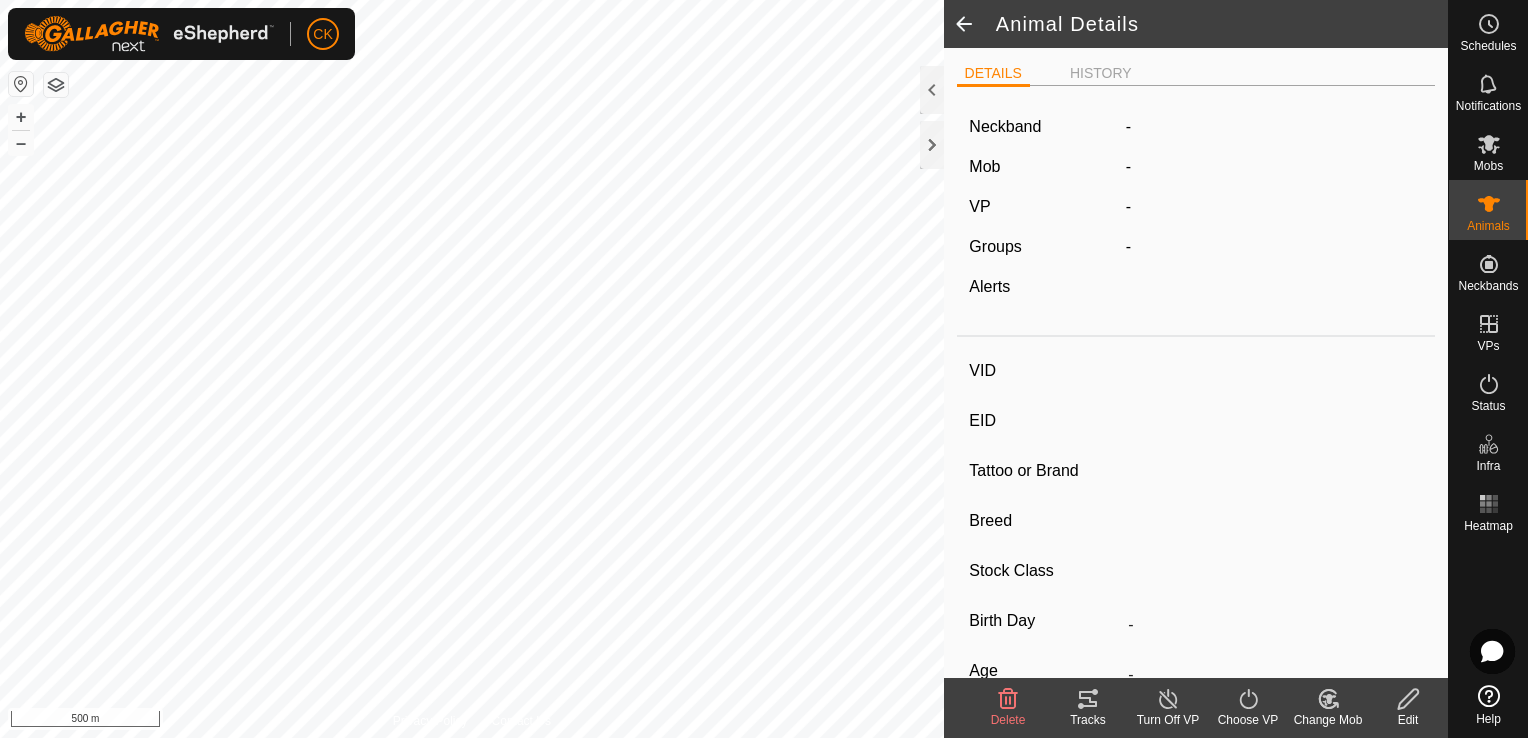 type on "2307" 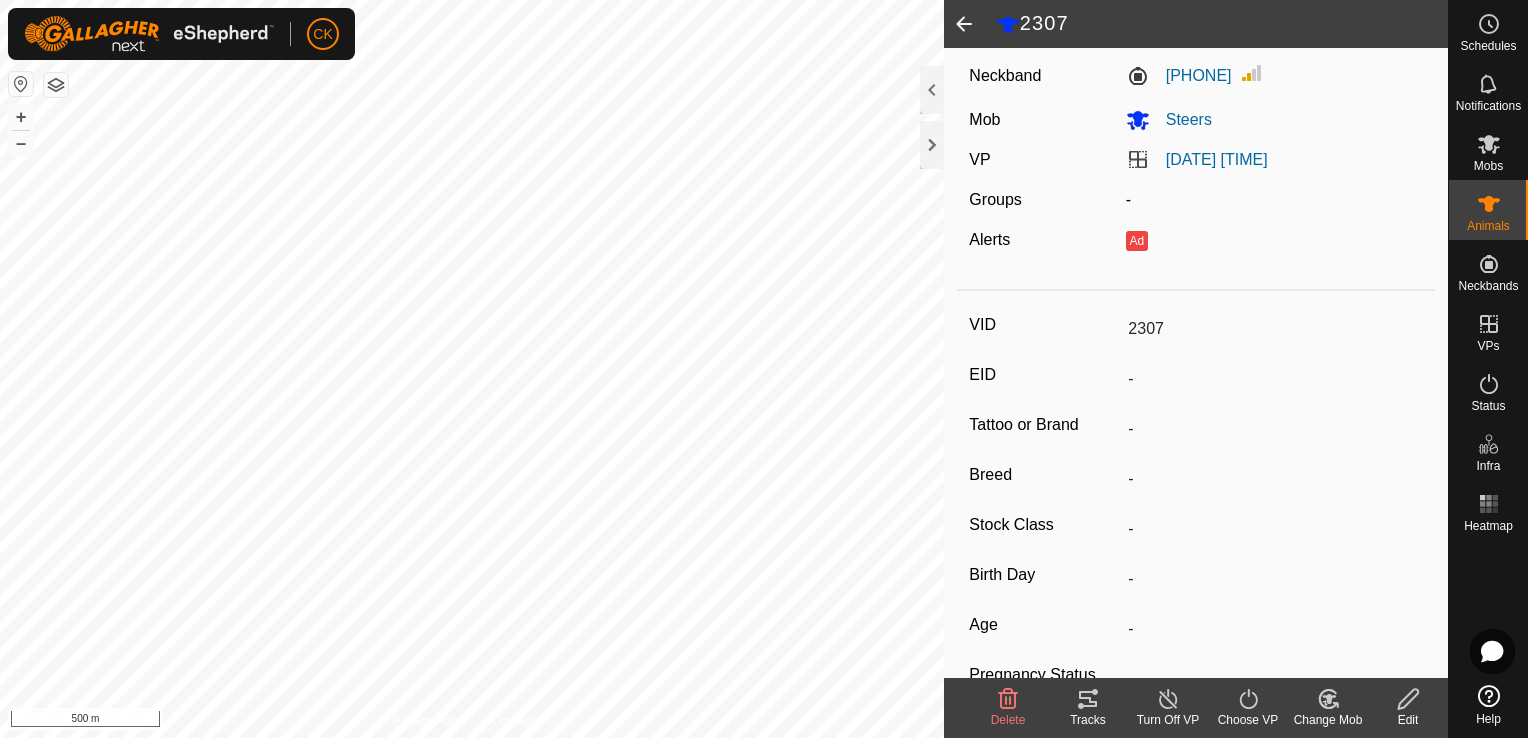 scroll, scrollTop: 41, scrollLeft: 0, axis: vertical 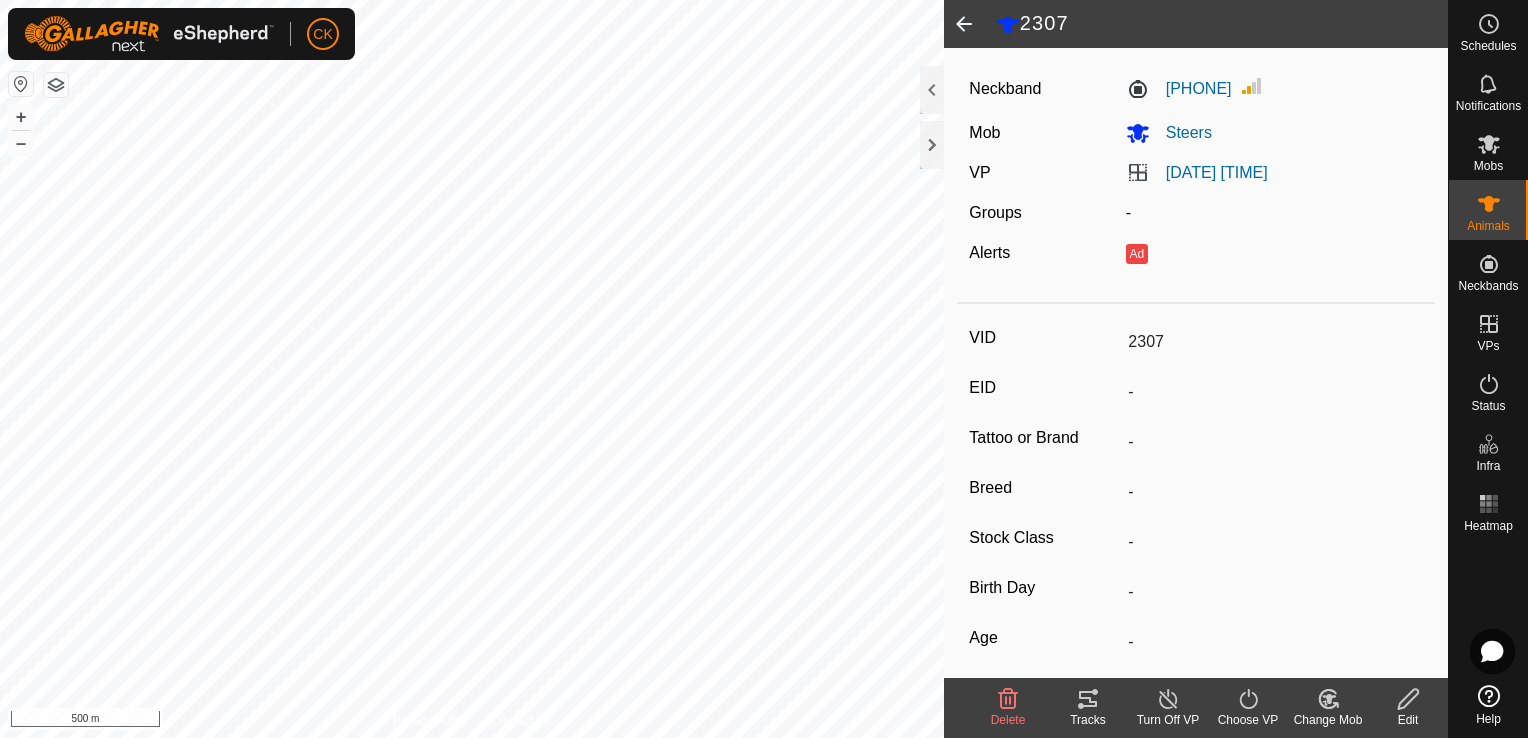 click 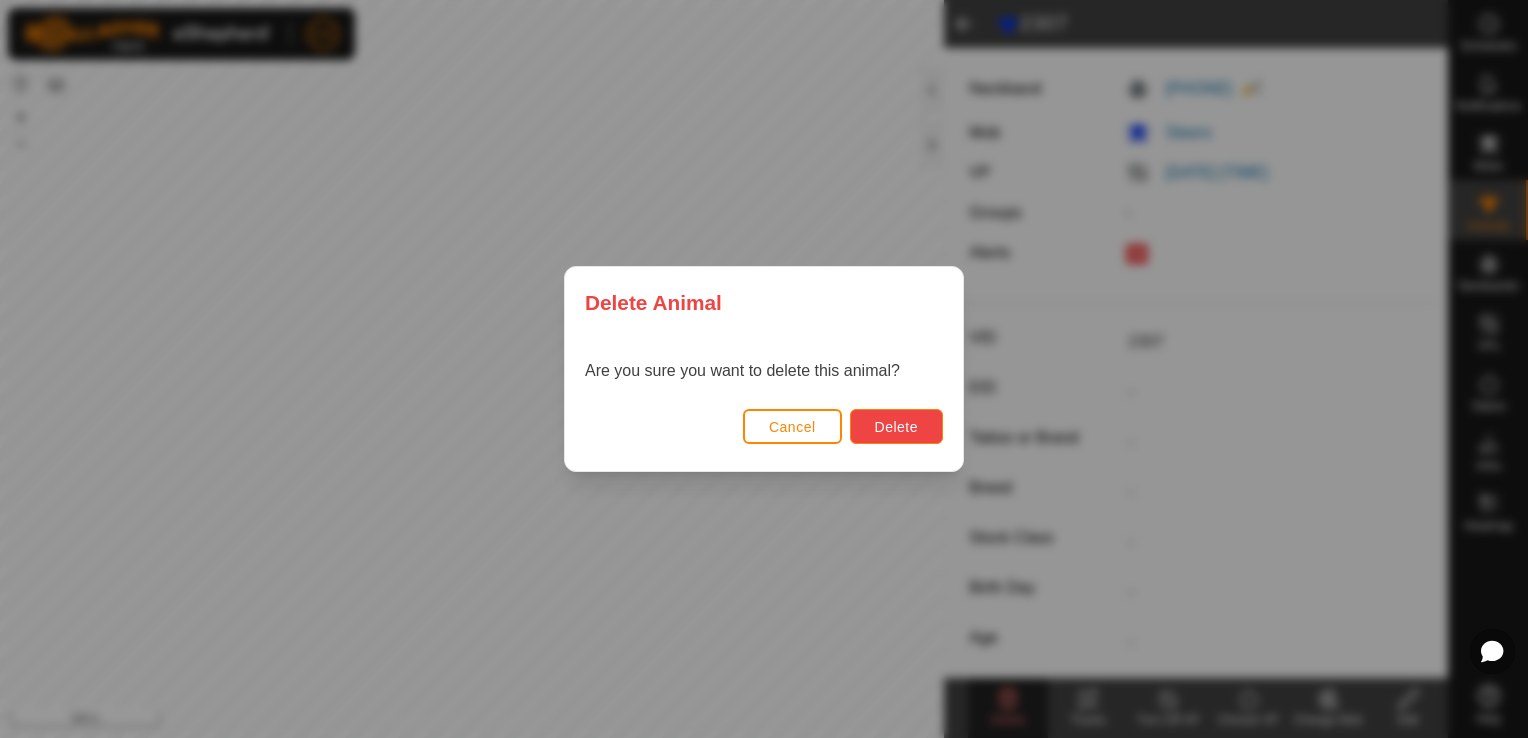 click on "Delete" at bounding box center [896, 427] 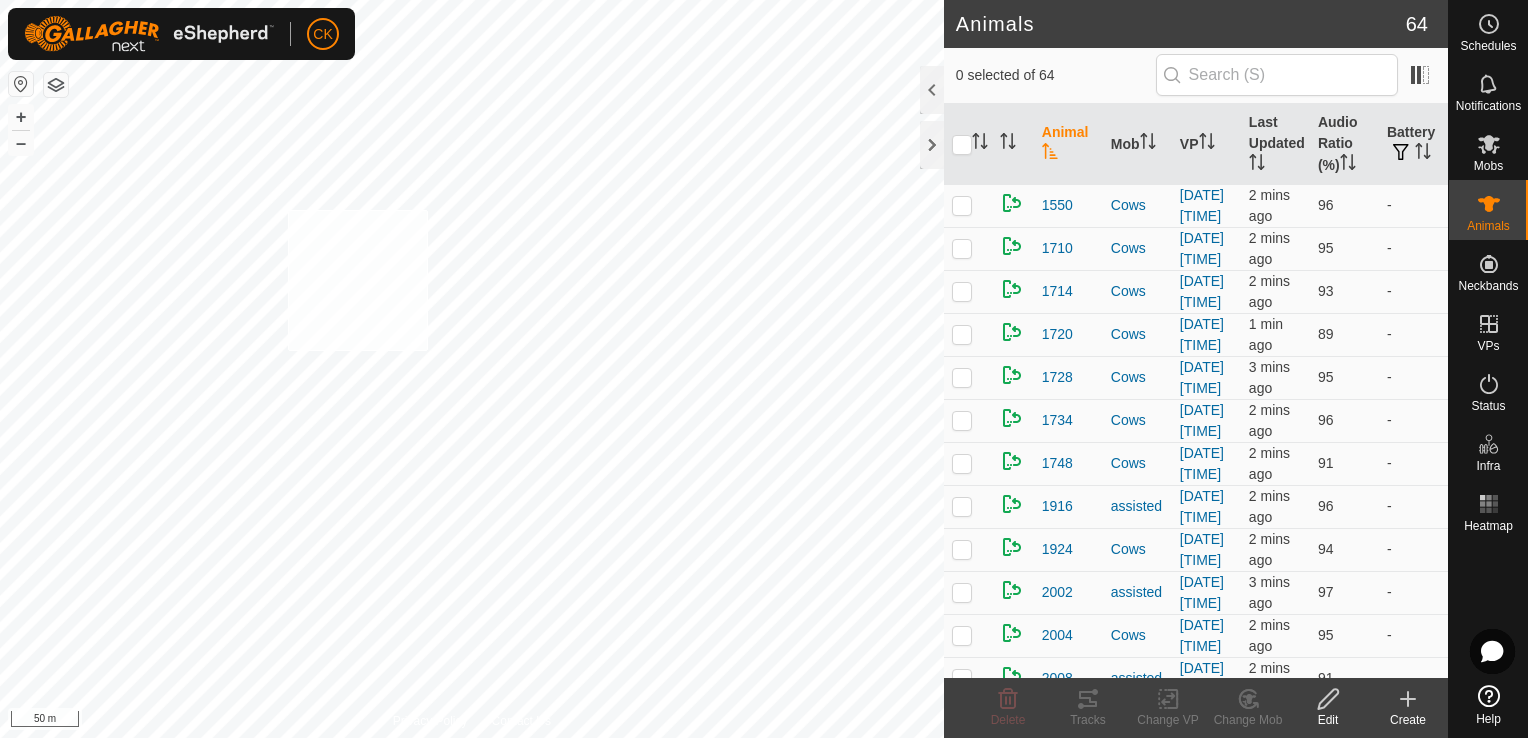 checkbox on "true" 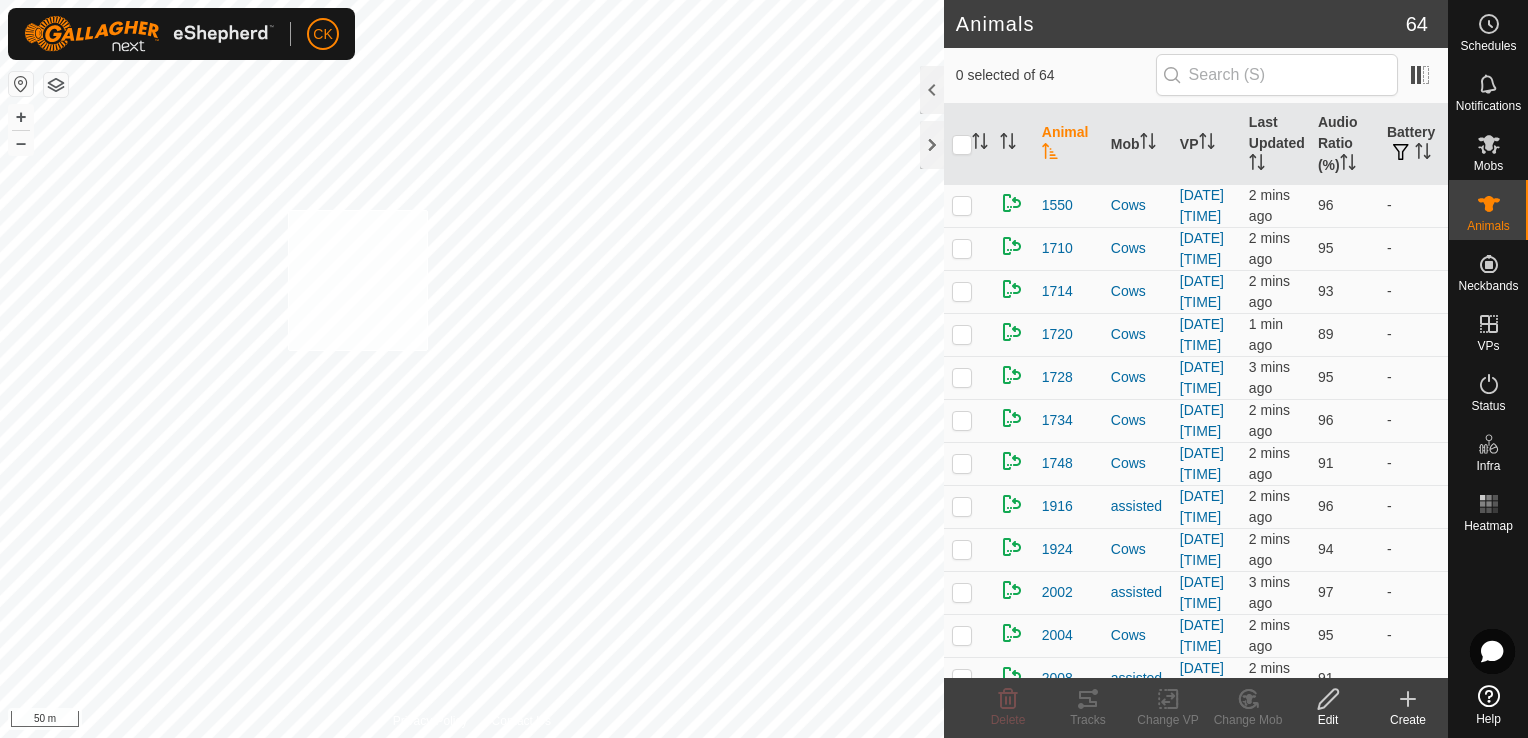 checkbox on "true" 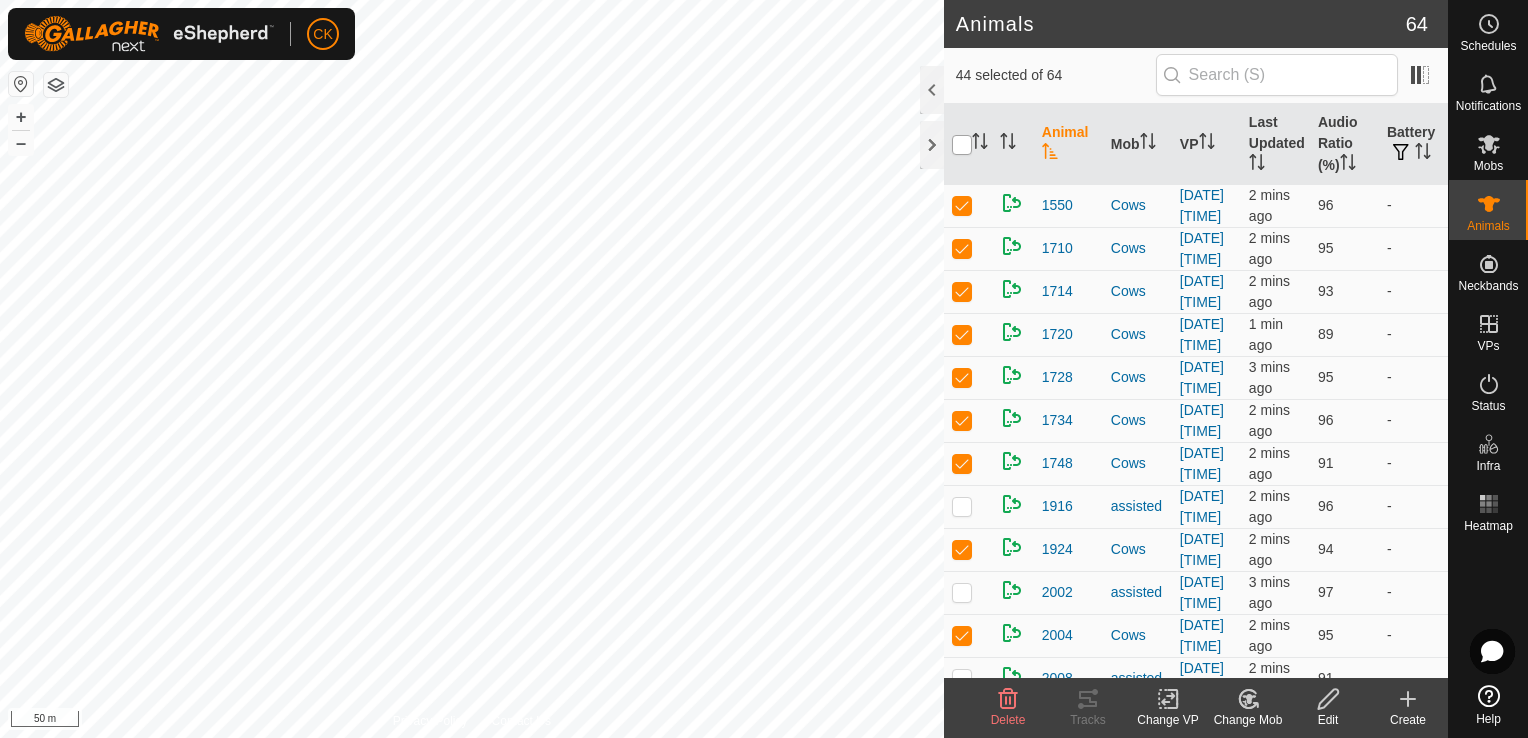 click at bounding box center [962, 145] 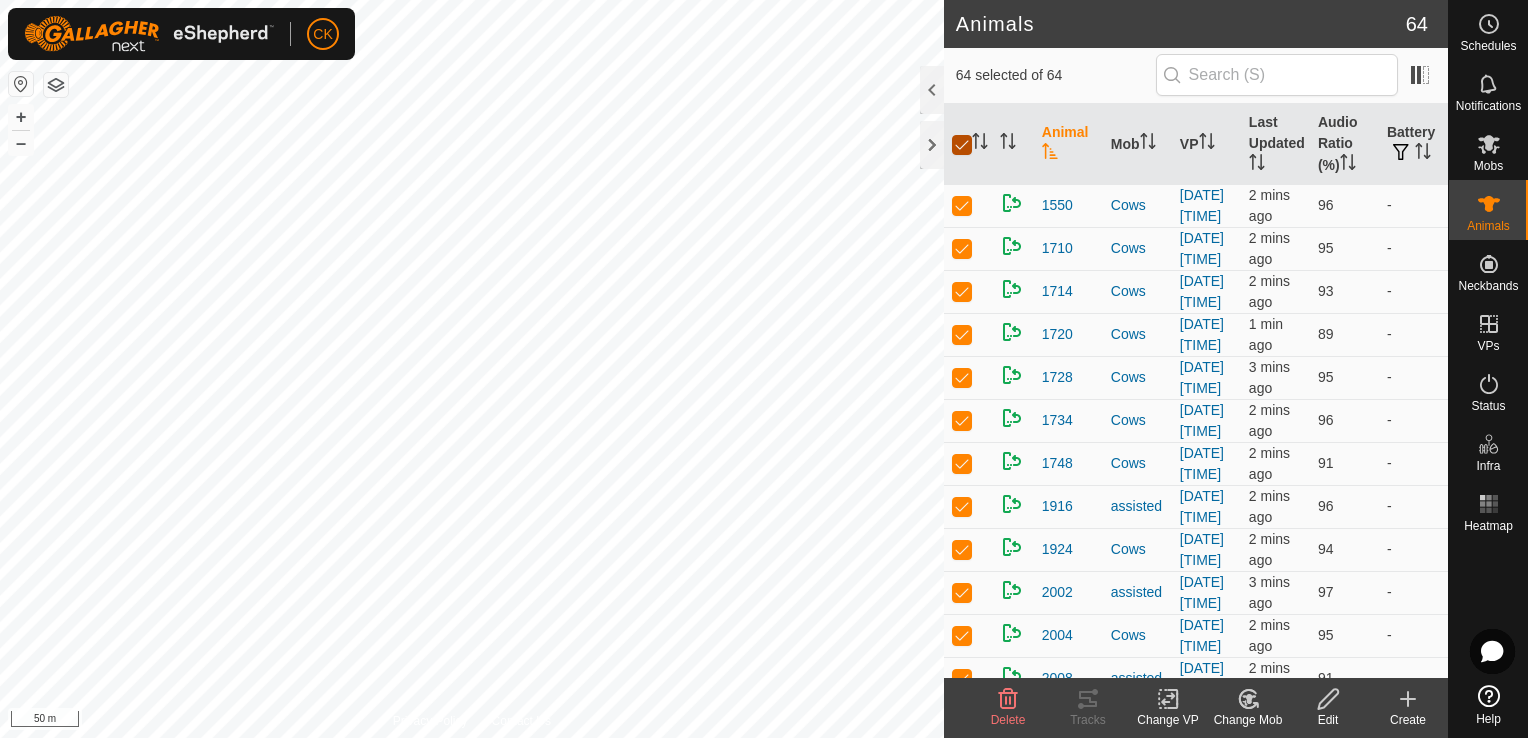 click at bounding box center (962, 145) 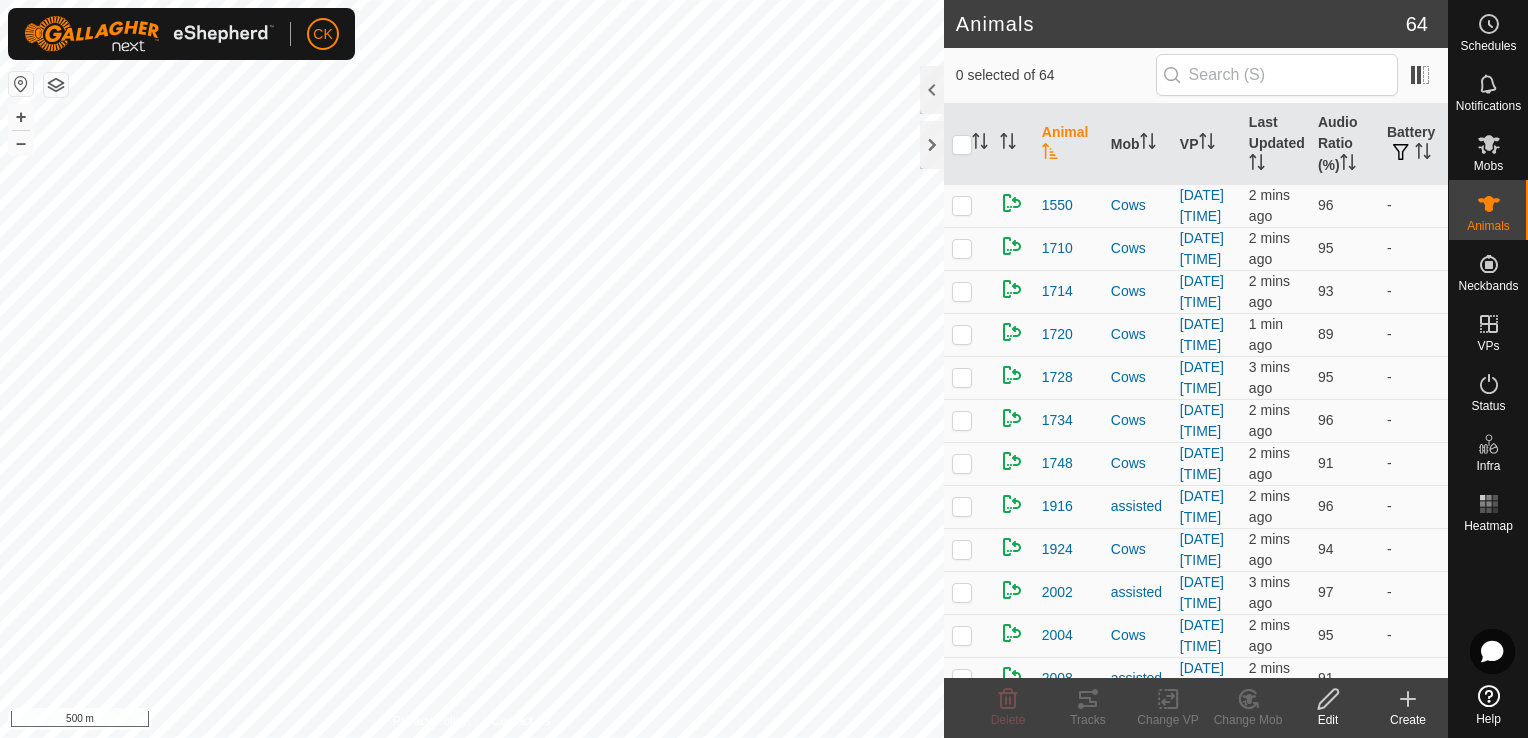 click on "CK Schedules Notifications Mobs Animals Neckbands VPs Status Infra Heatmap Help Animals 64  0 selected of 64      Animal   Mob   VP   Last Updated   Audio Ratio (%)   Battery   1550   Cows  2025-08-02 195710  2 mins ago  96  -  1710   Cows  2025-08-02 195710  2 mins ago  95  -  1714   Cows  2025-08-02 195710  2 mins ago  93  -  1720   Cows  2025-08-02 195710  1 min ago  89  -  1728   Cows  2025-08-02 195710  3 mins ago  95  -  1734   Cows  2025-08-02 195710  2 mins ago  96  -  1748   Cows  2025-08-02 195710  2 mins ago  91  -  1916   assisted  2025-07-24 092144  2 mins ago  96  -  1924   Cows  2025-08-02 195710  2 mins ago  94  -  2002   assisted  2025-07-24 092144  3 mins ago  97  -  2004   Cows  2025-08-02 195710  2 mins ago  95  -  2008   assisted  2025-07-24 092144  2 mins ago  91  -  2016   Cows  2025-08-02 195710  2 mins ago  90  -  2102   assisted  2025-07-24 092144  2 mins ago  89  -  2104   Cows  2025-08-02 195710  2 mins ago  99  -  2106   Cows  2025-08-02 195710  2 mins ago  97  -  2110" at bounding box center [764, 369] 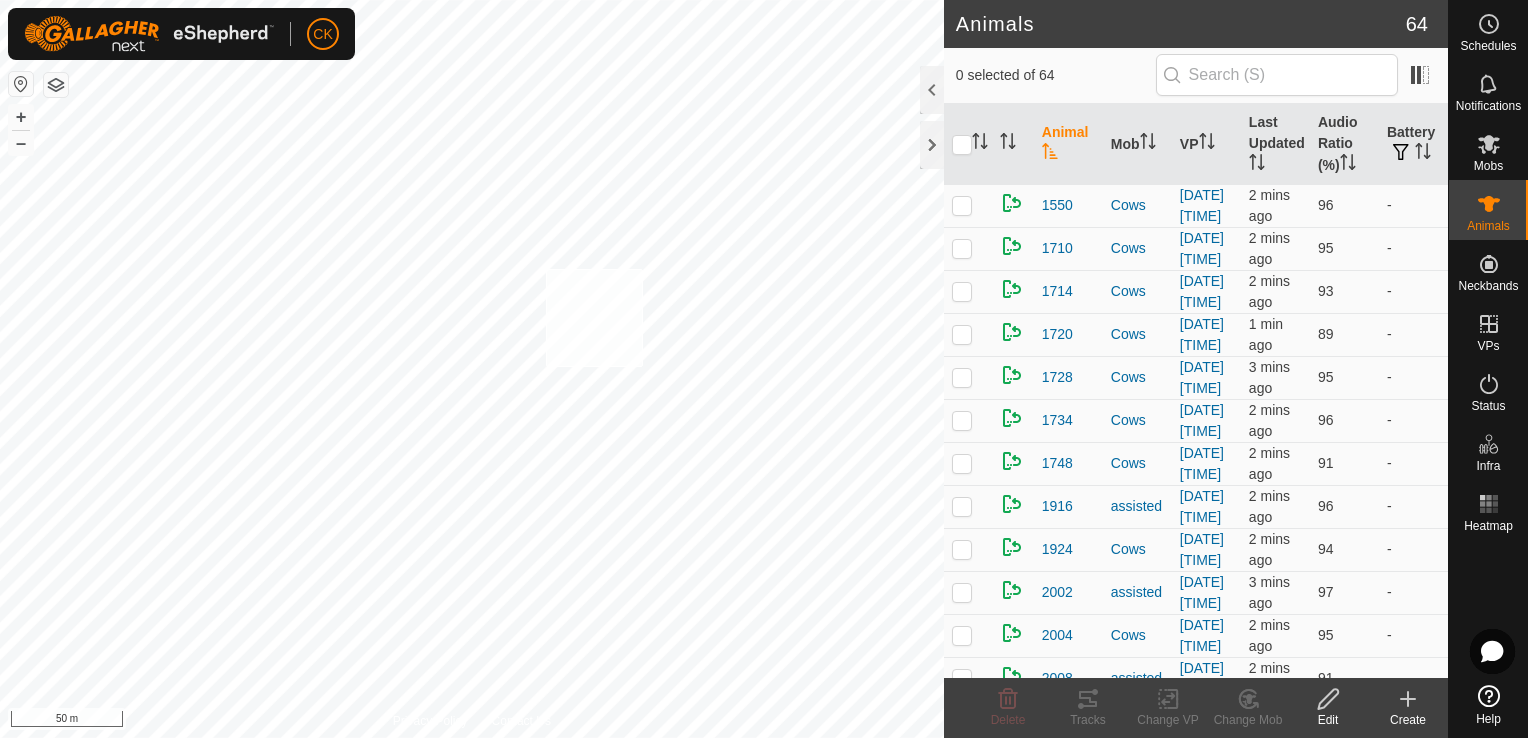 checkbox on "true" 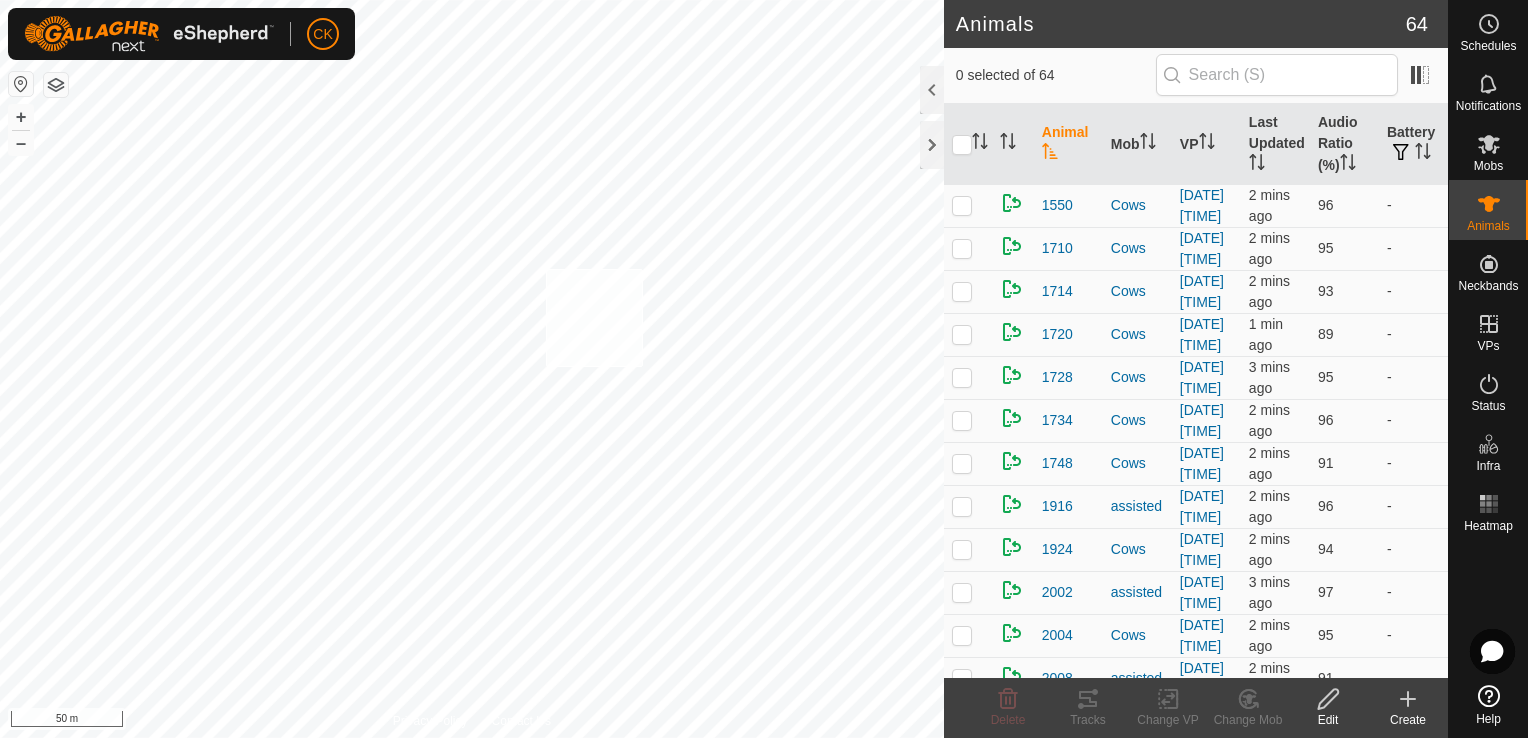 checkbox on "true" 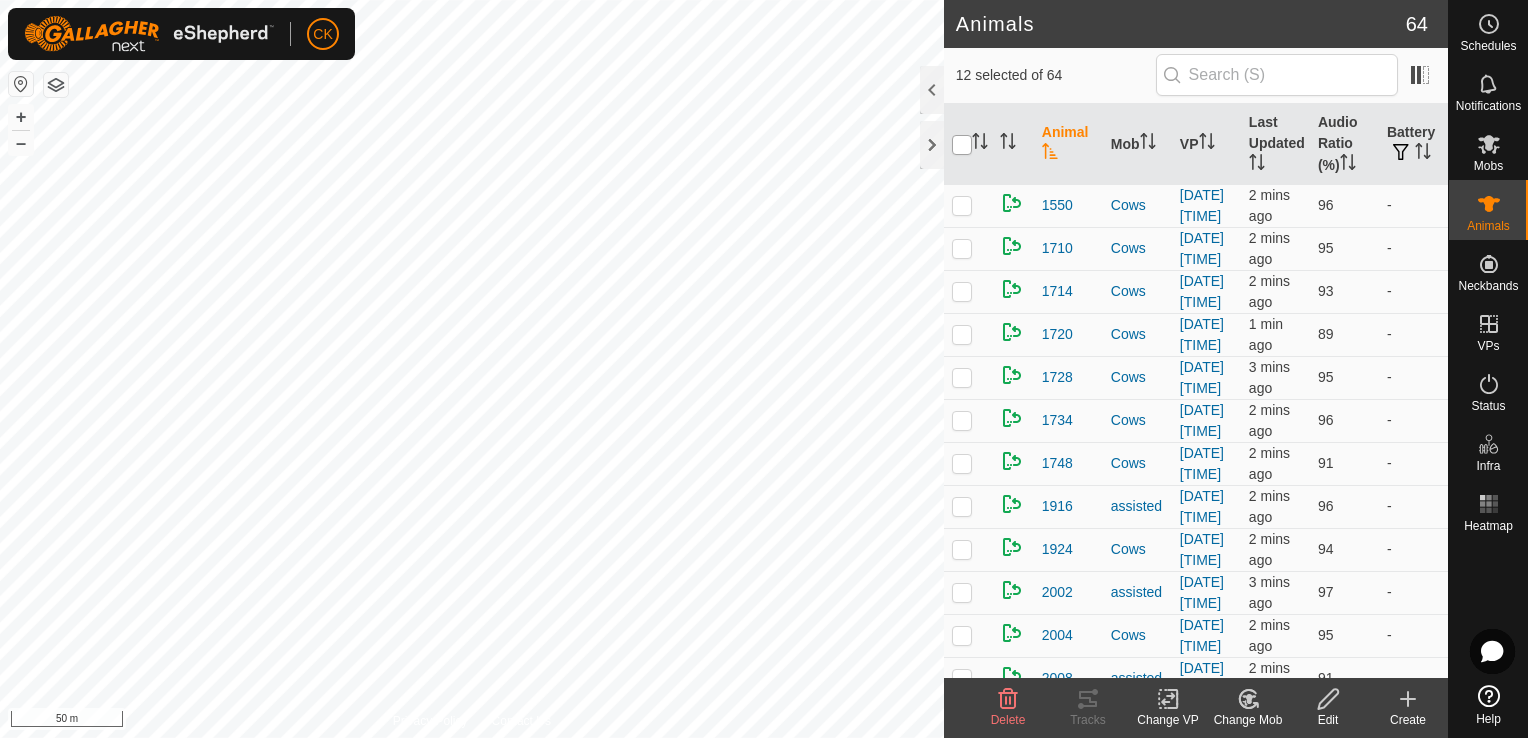 click at bounding box center [962, 145] 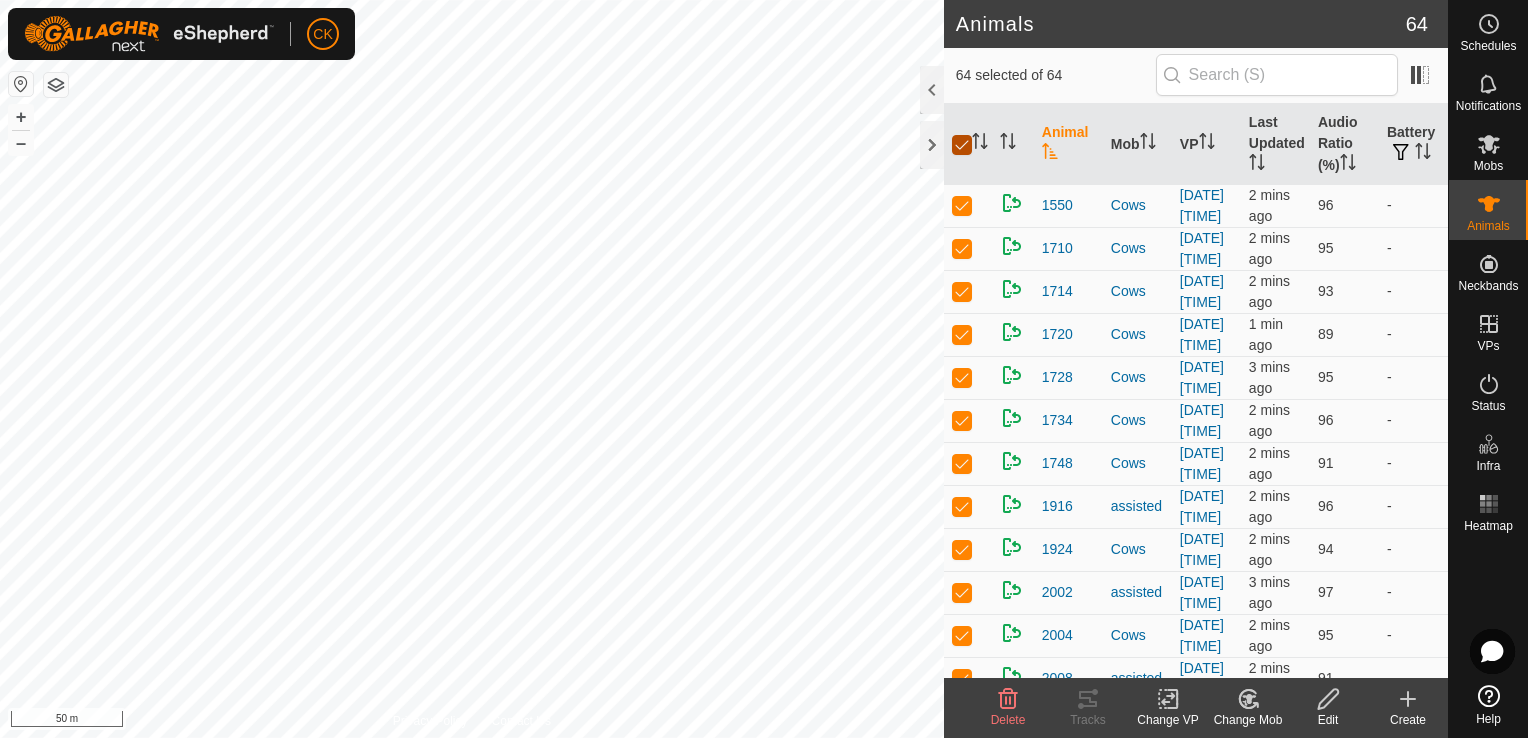 click at bounding box center (962, 145) 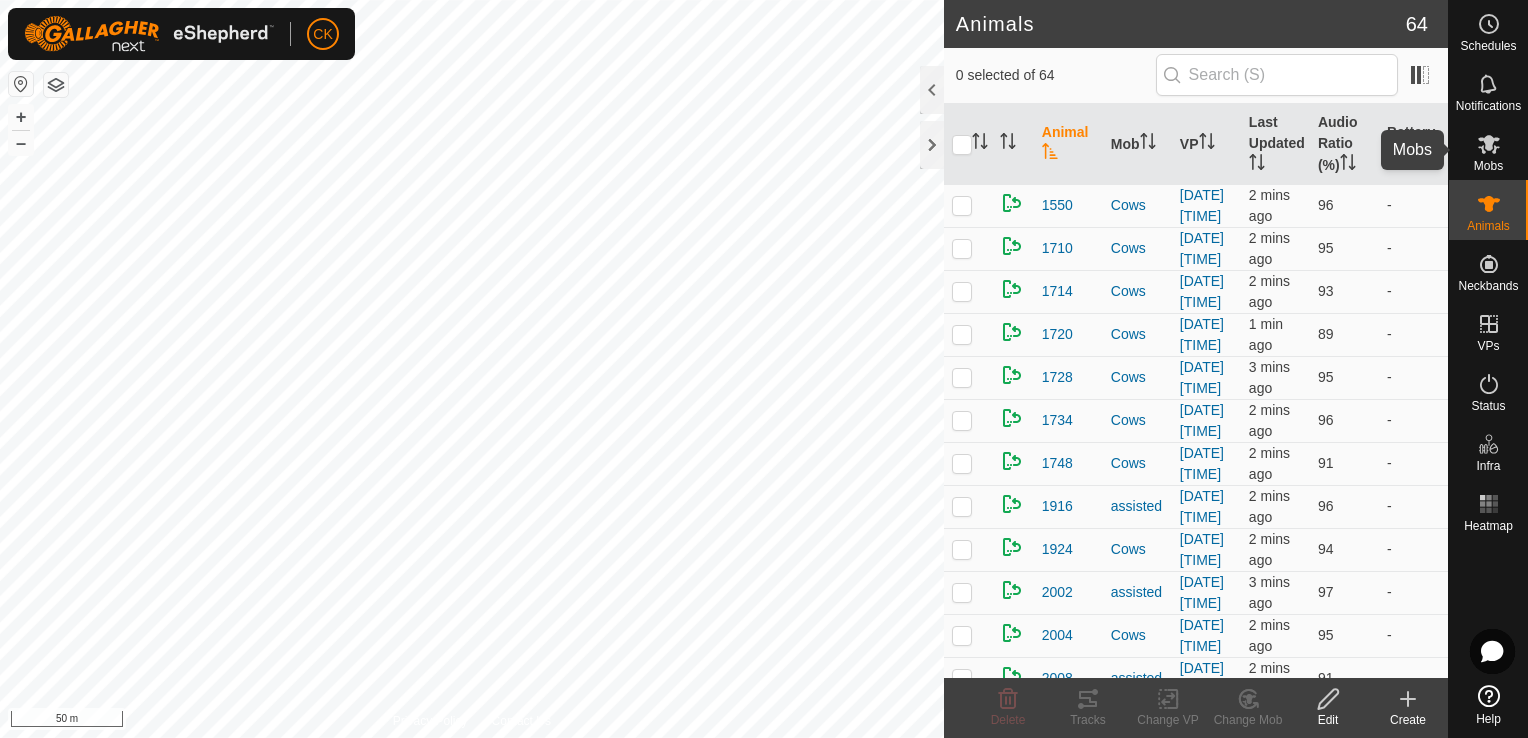 click 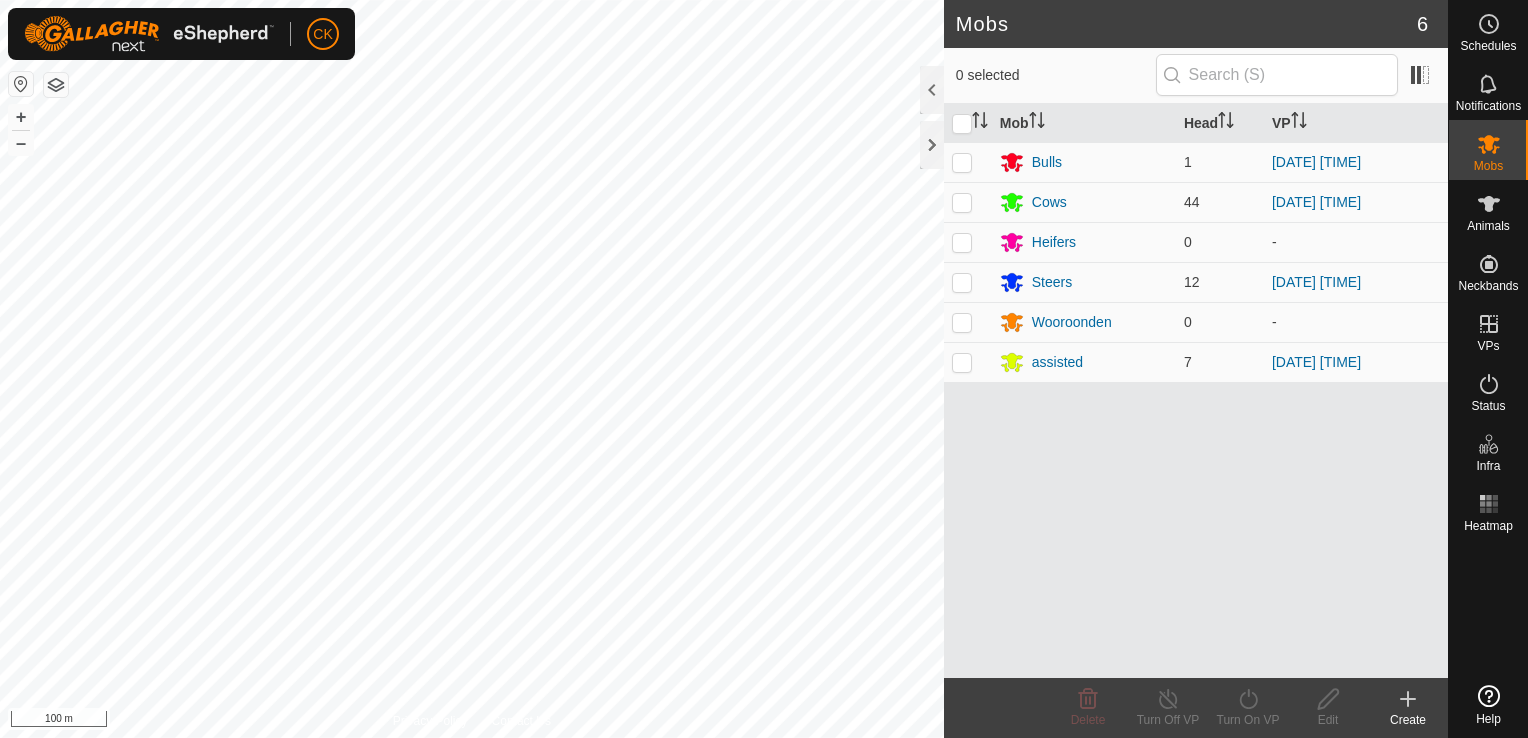scroll, scrollTop: 0, scrollLeft: 0, axis: both 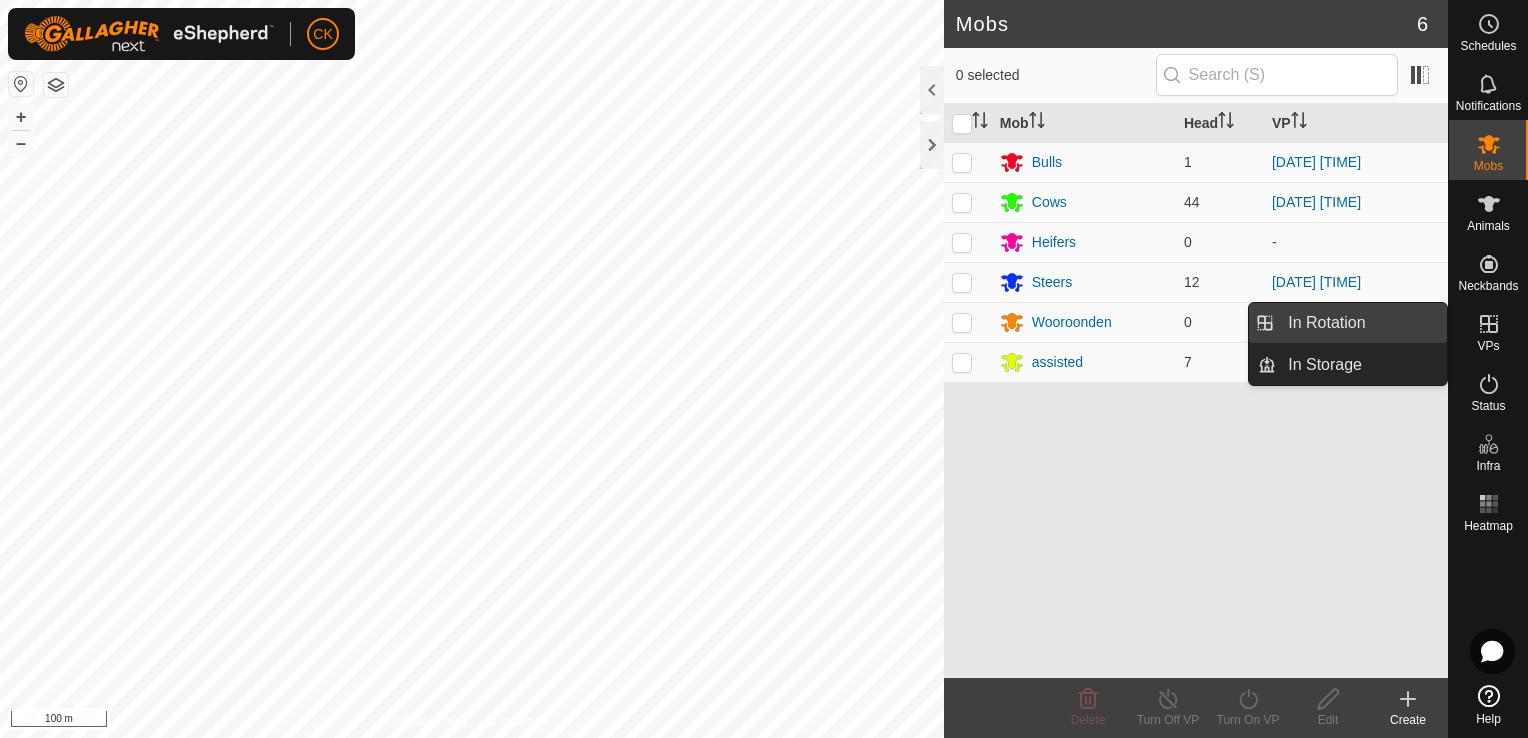 click on "In Rotation" at bounding box center [1361, 323] 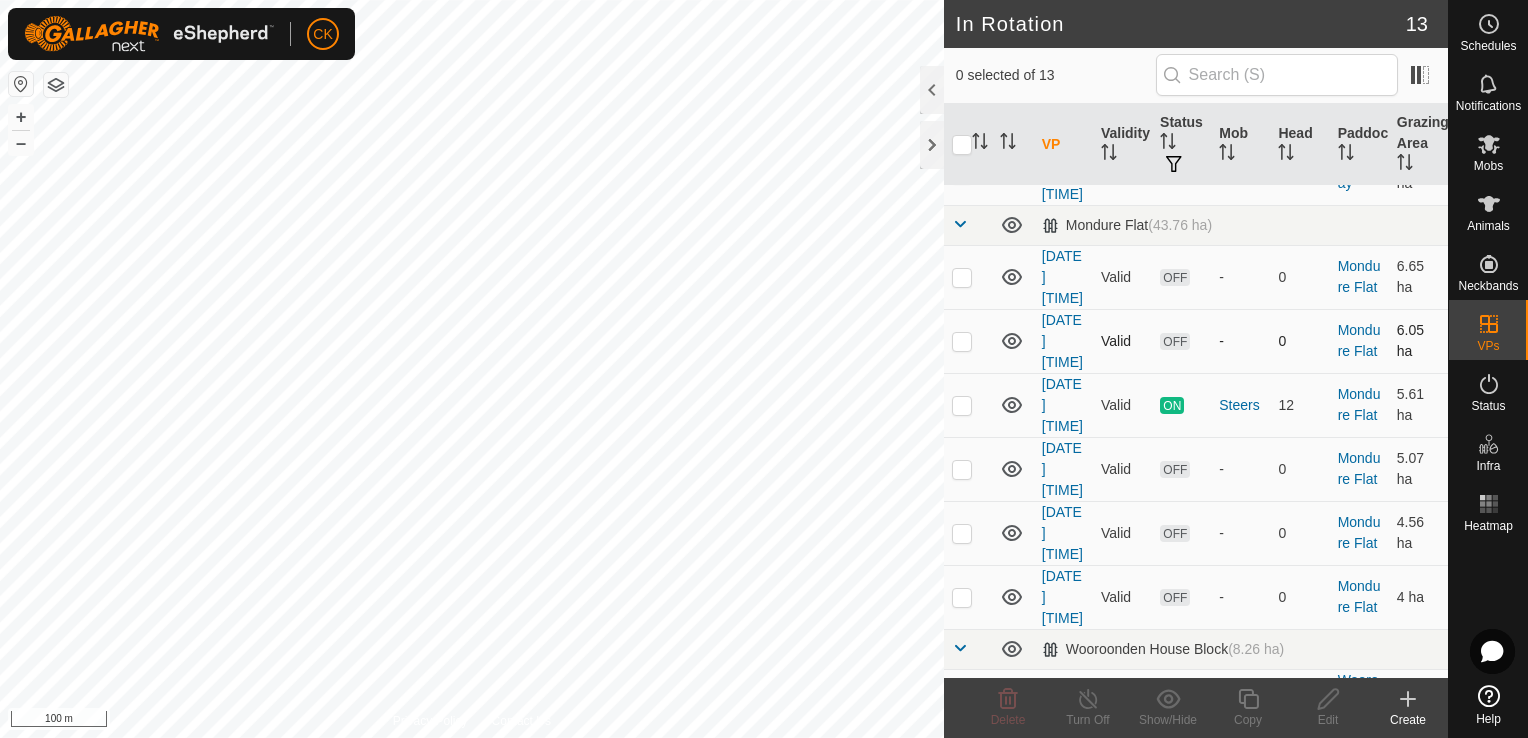scroll, scrollTop: 300, scrollLeft: 0, axis: vertical 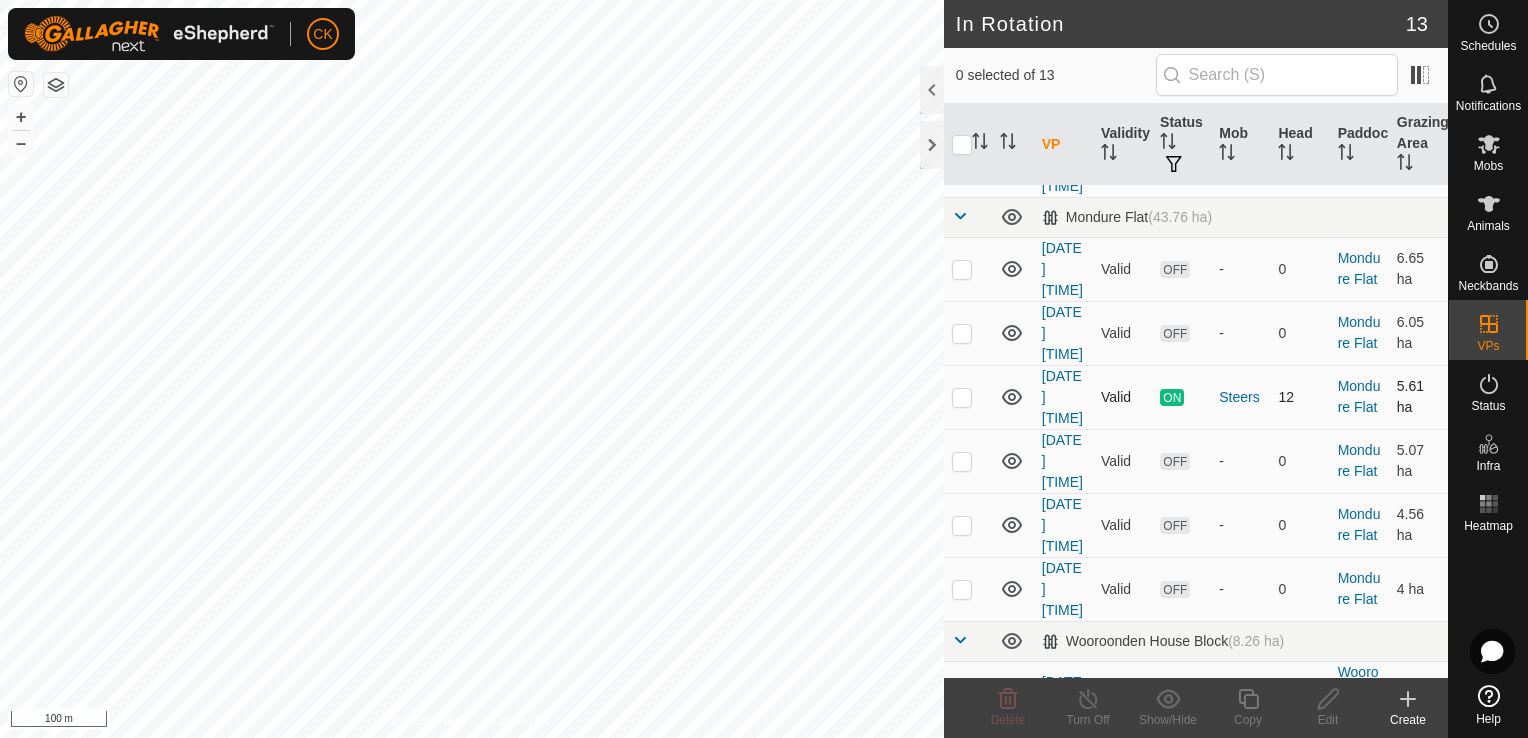 click at bounding box center [962, 397] 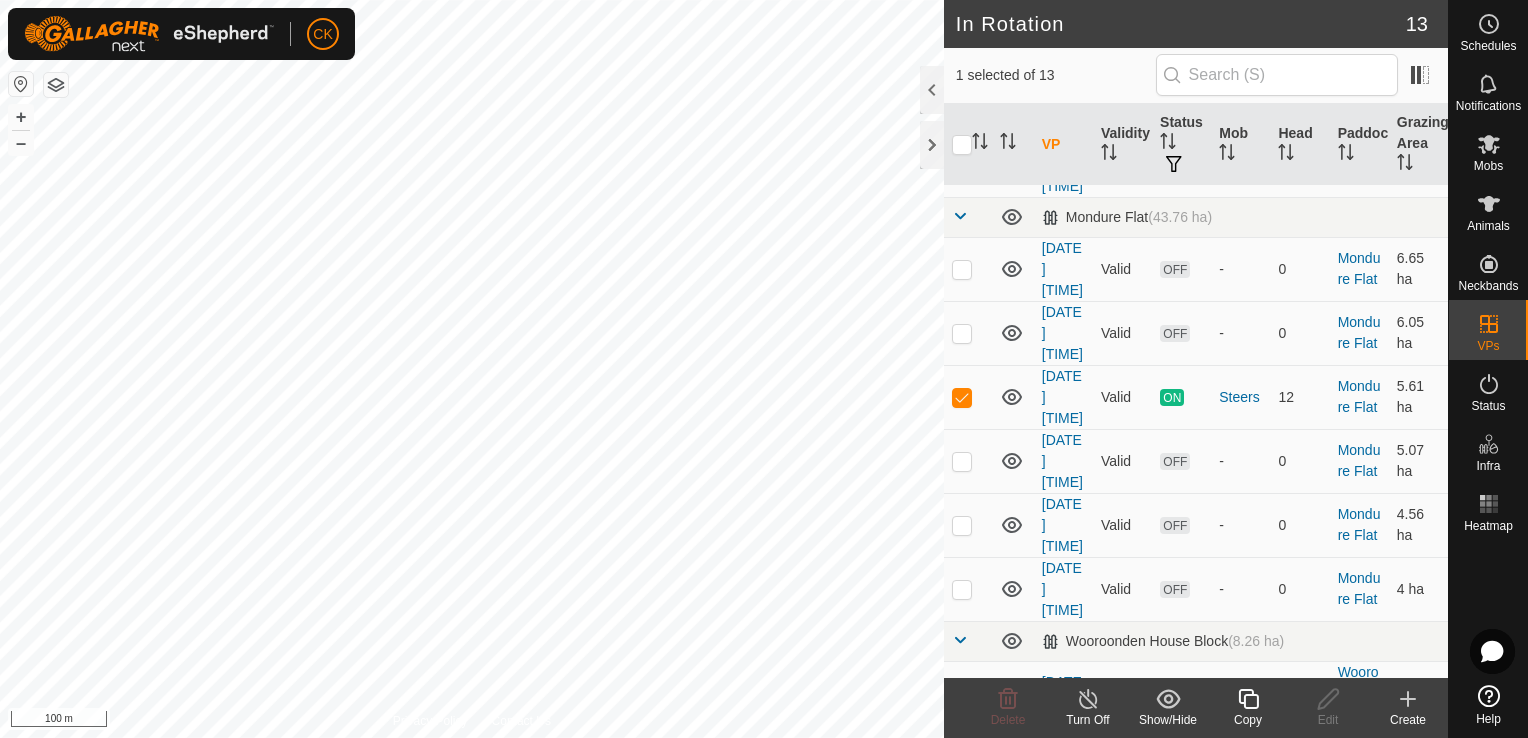 click 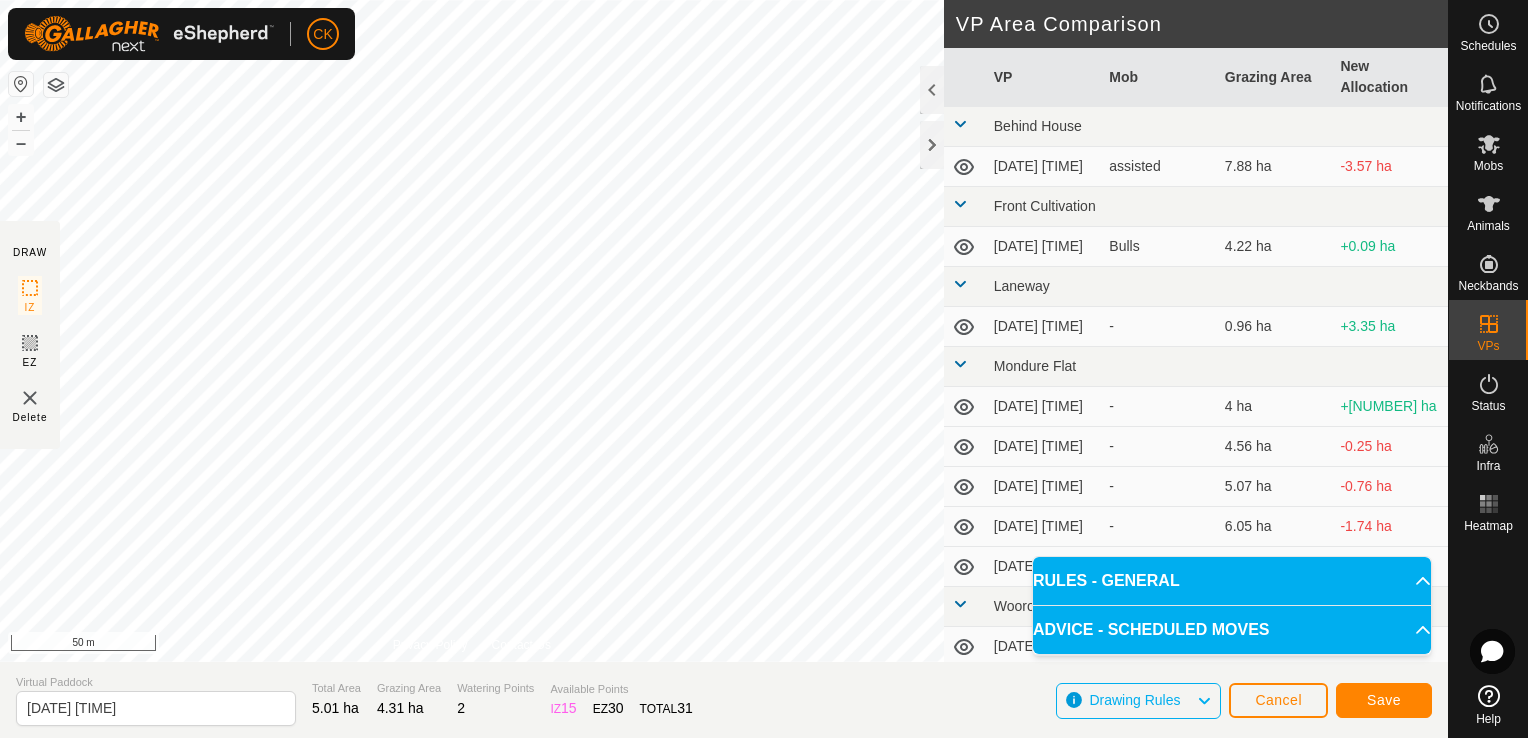 click 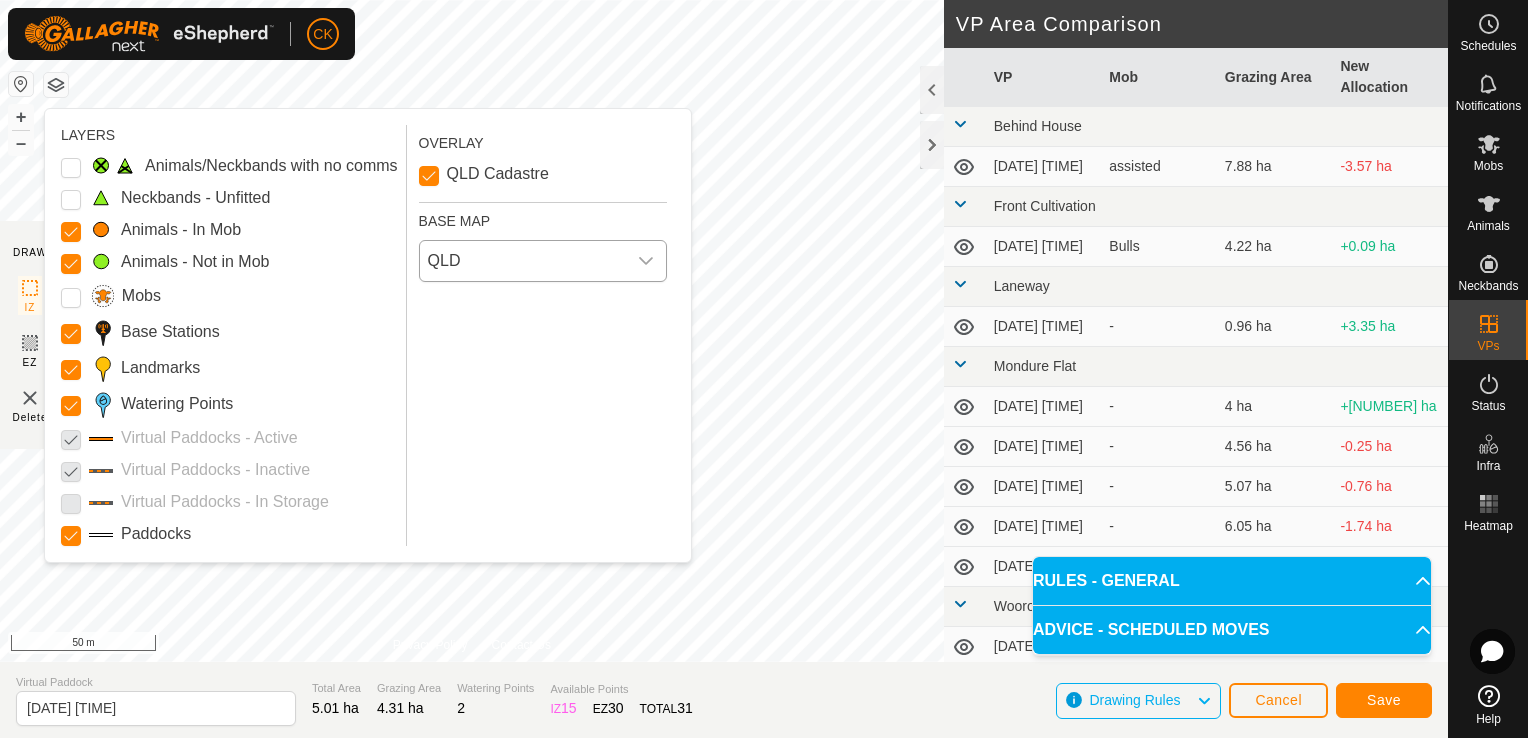 click 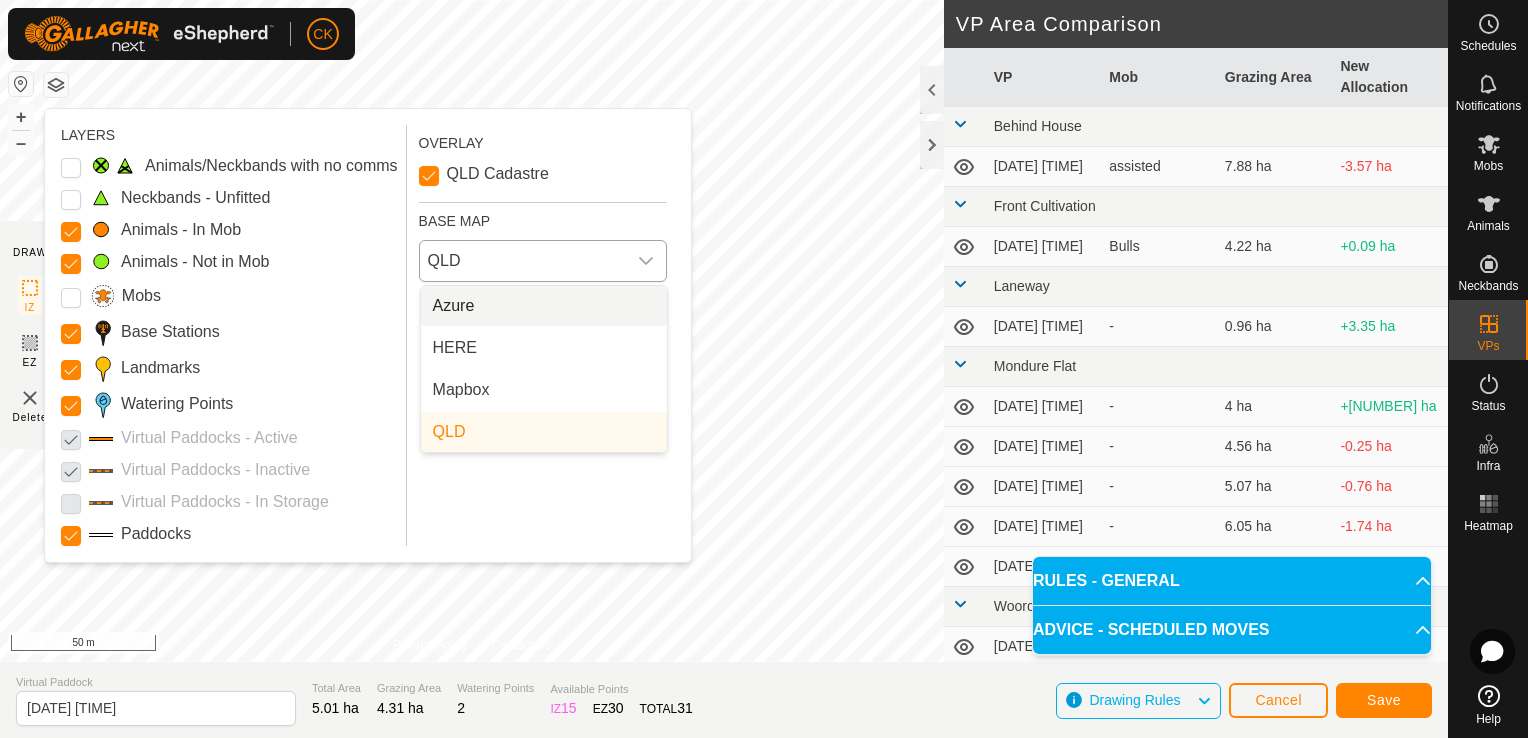 click on "Azure" at bounding box center [544, 306] 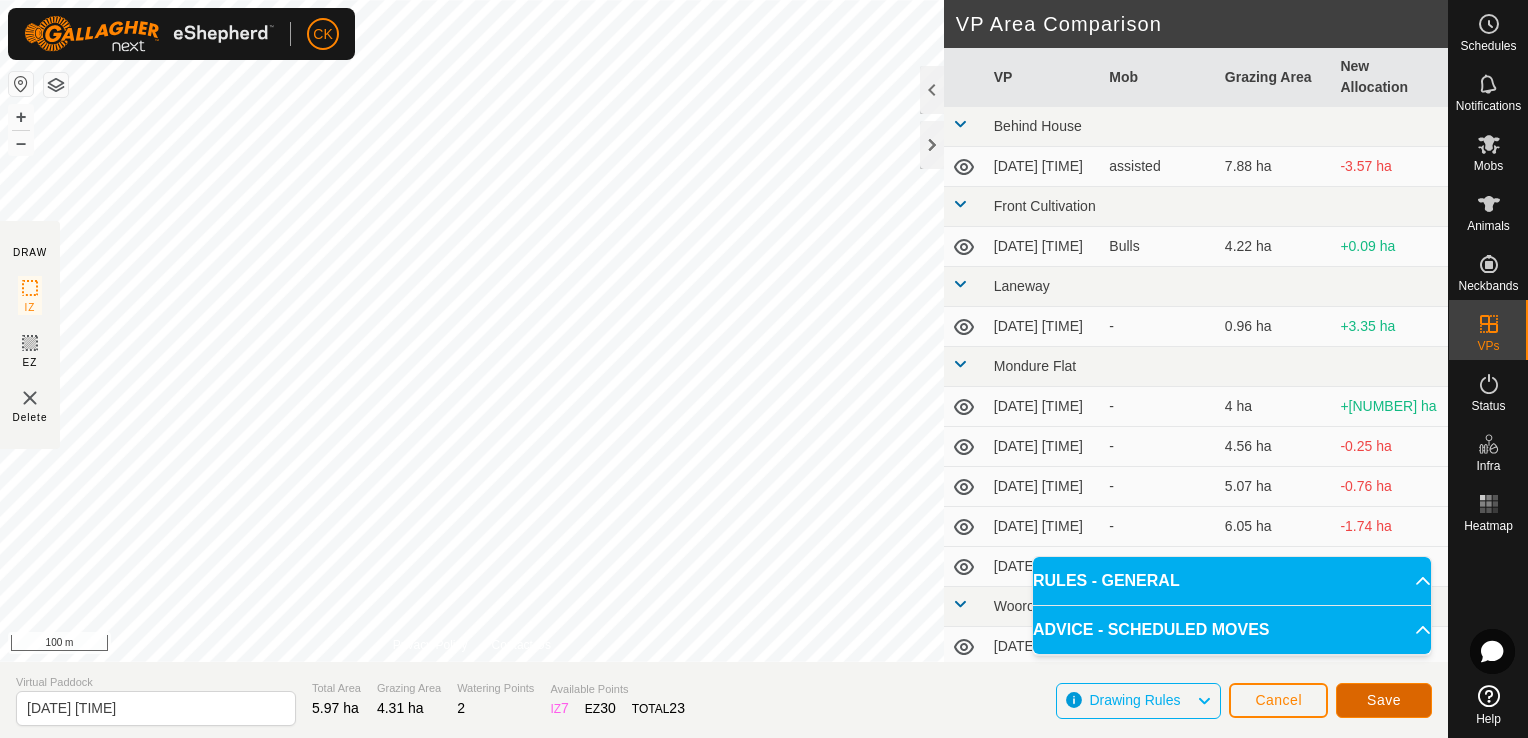 click on "Save" 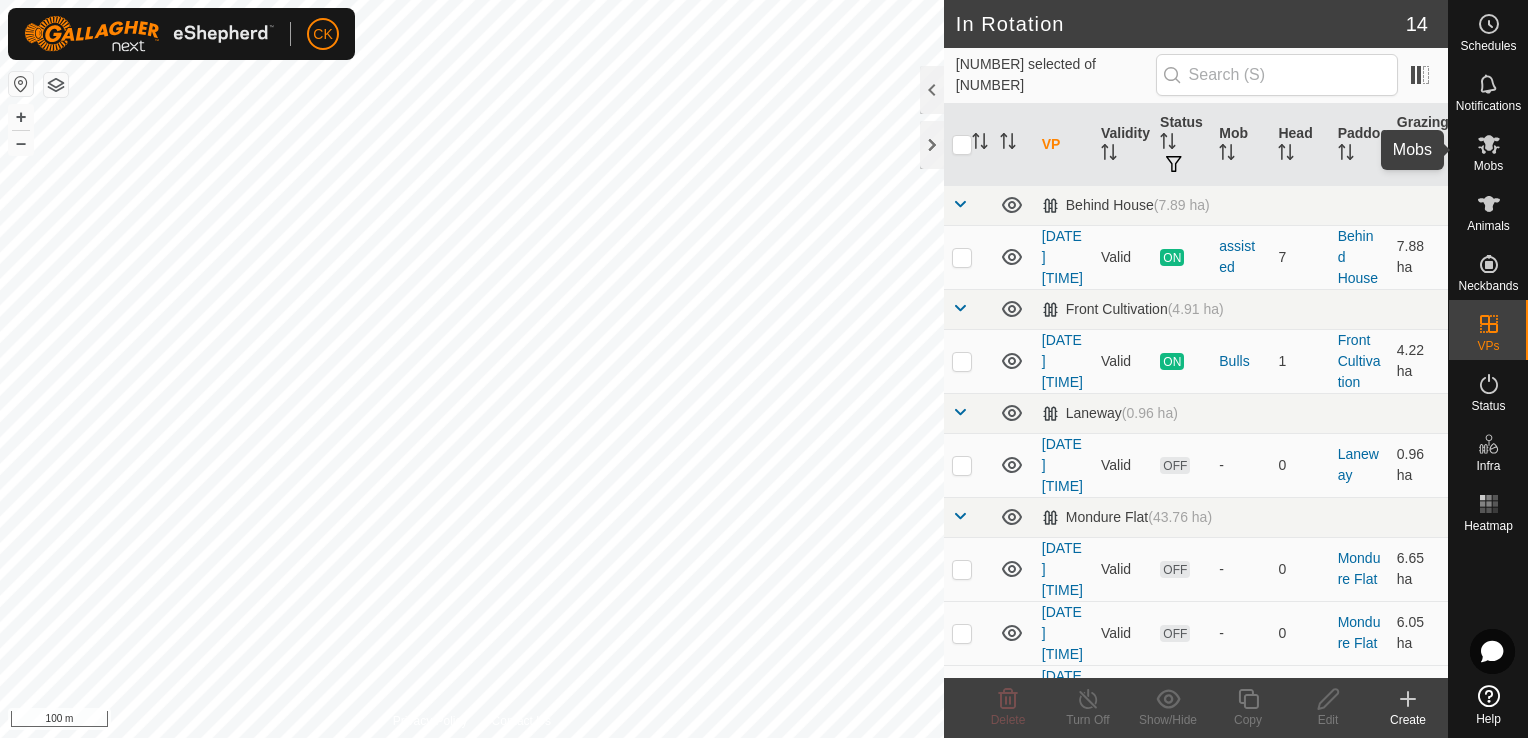 click 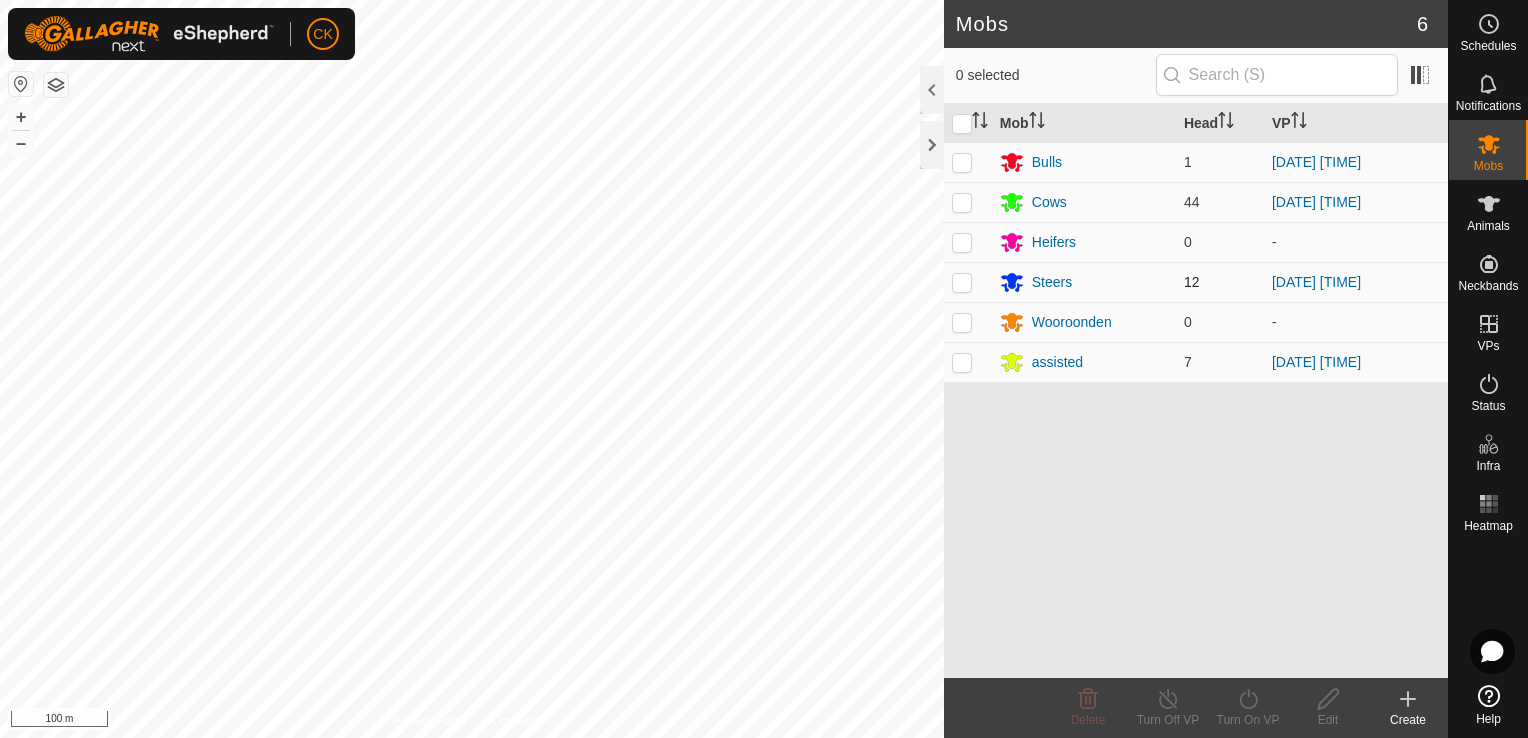 click at bounding box center [962, 282] 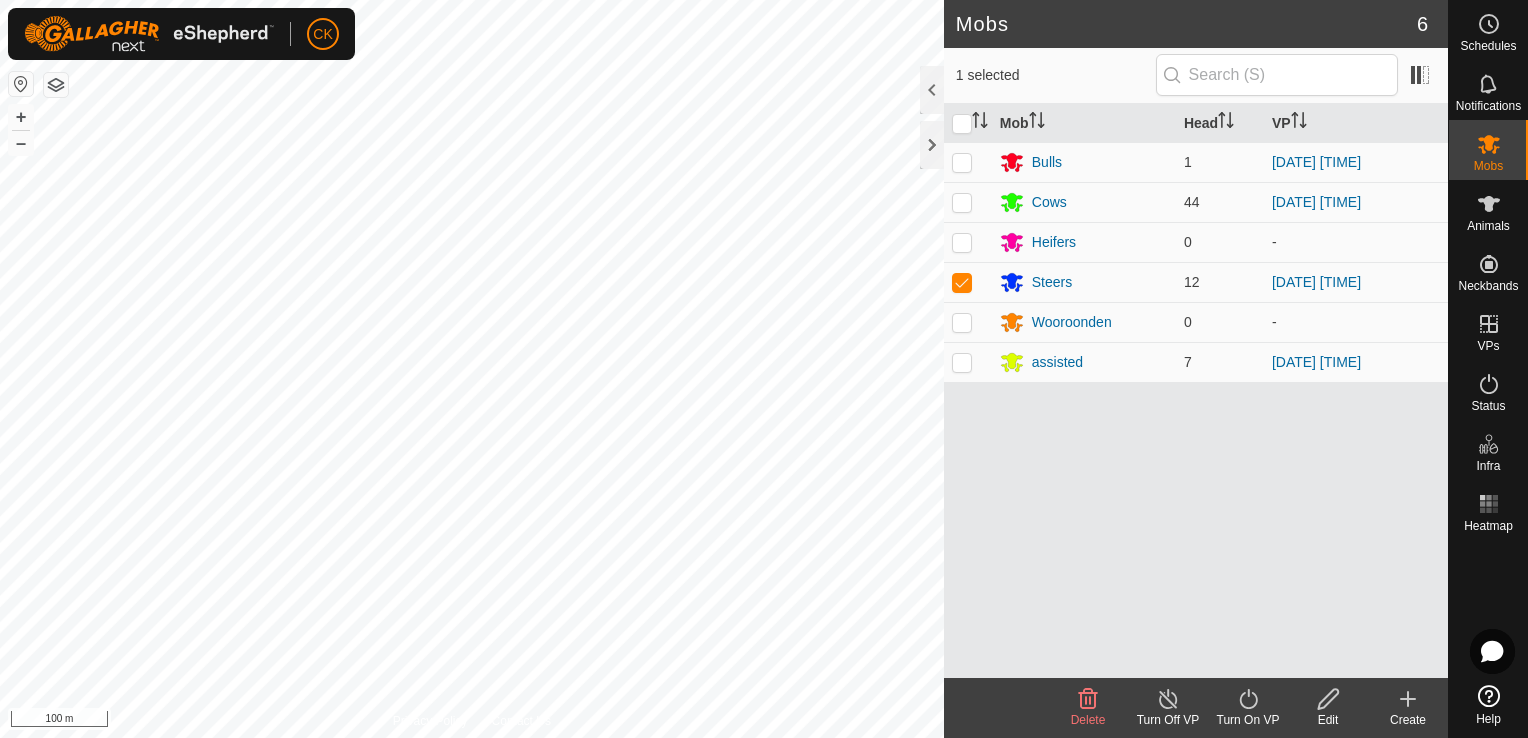 click 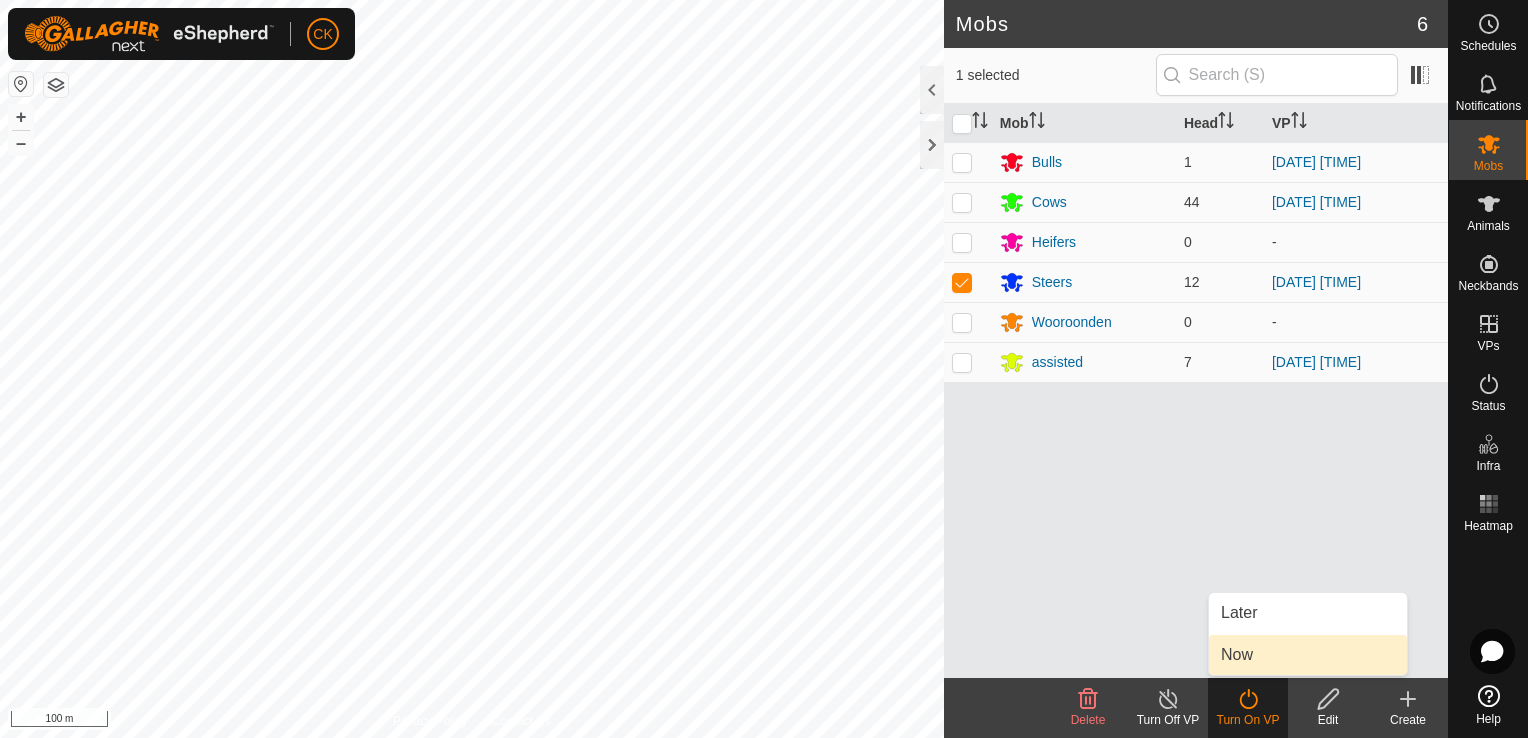 click on "Now" at bounding box center (1308, 655) 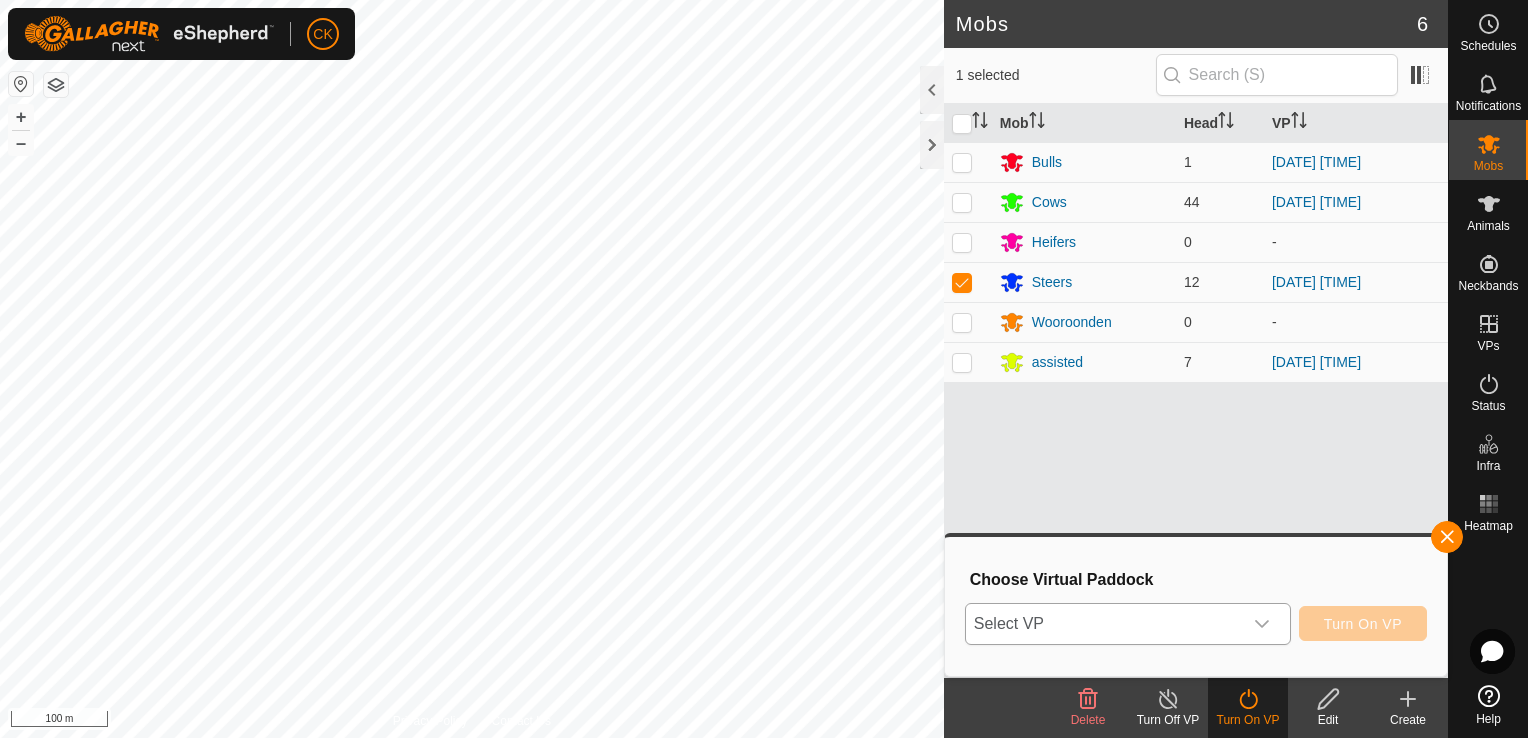 click 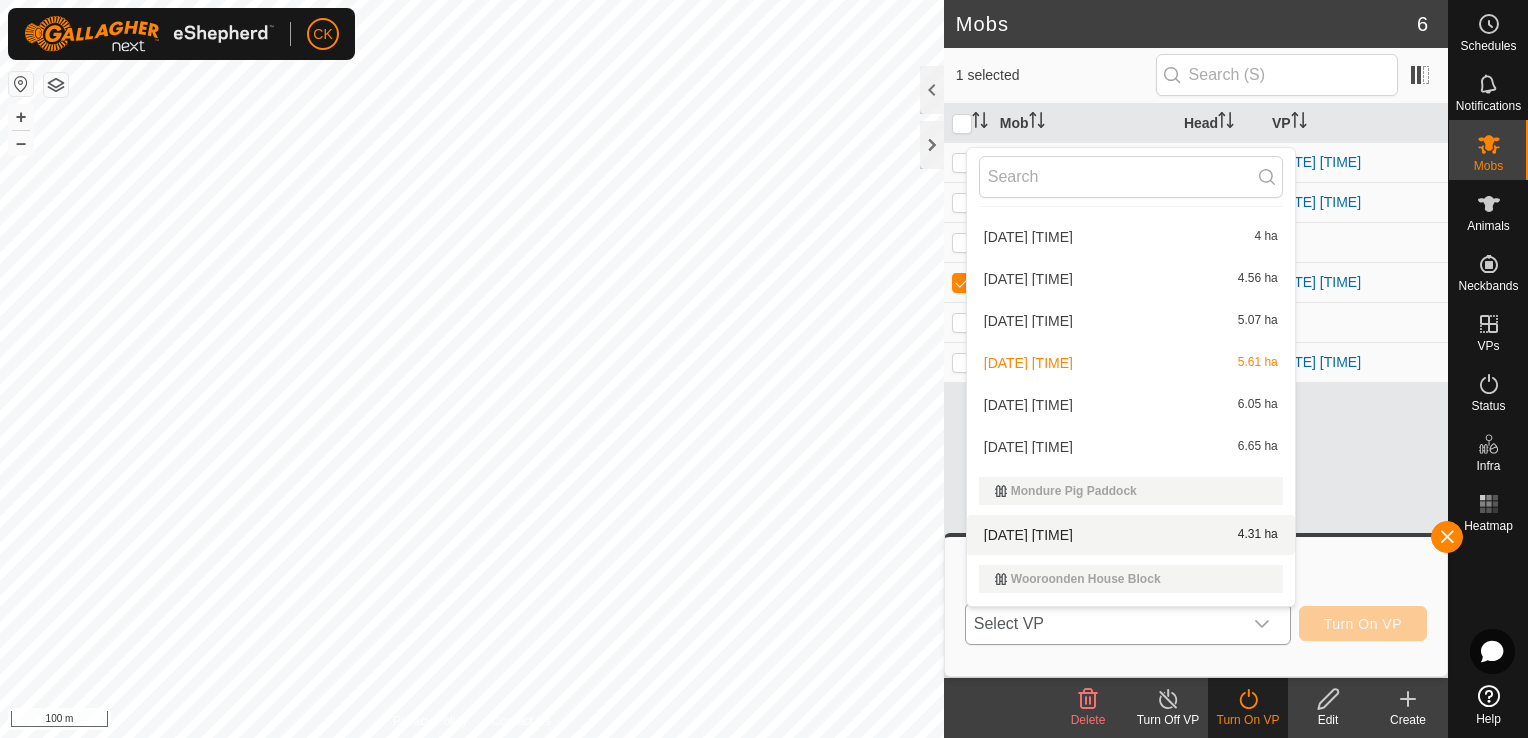 scroll, scrollTop: 334, scrollLeft: 0, axis: vertical 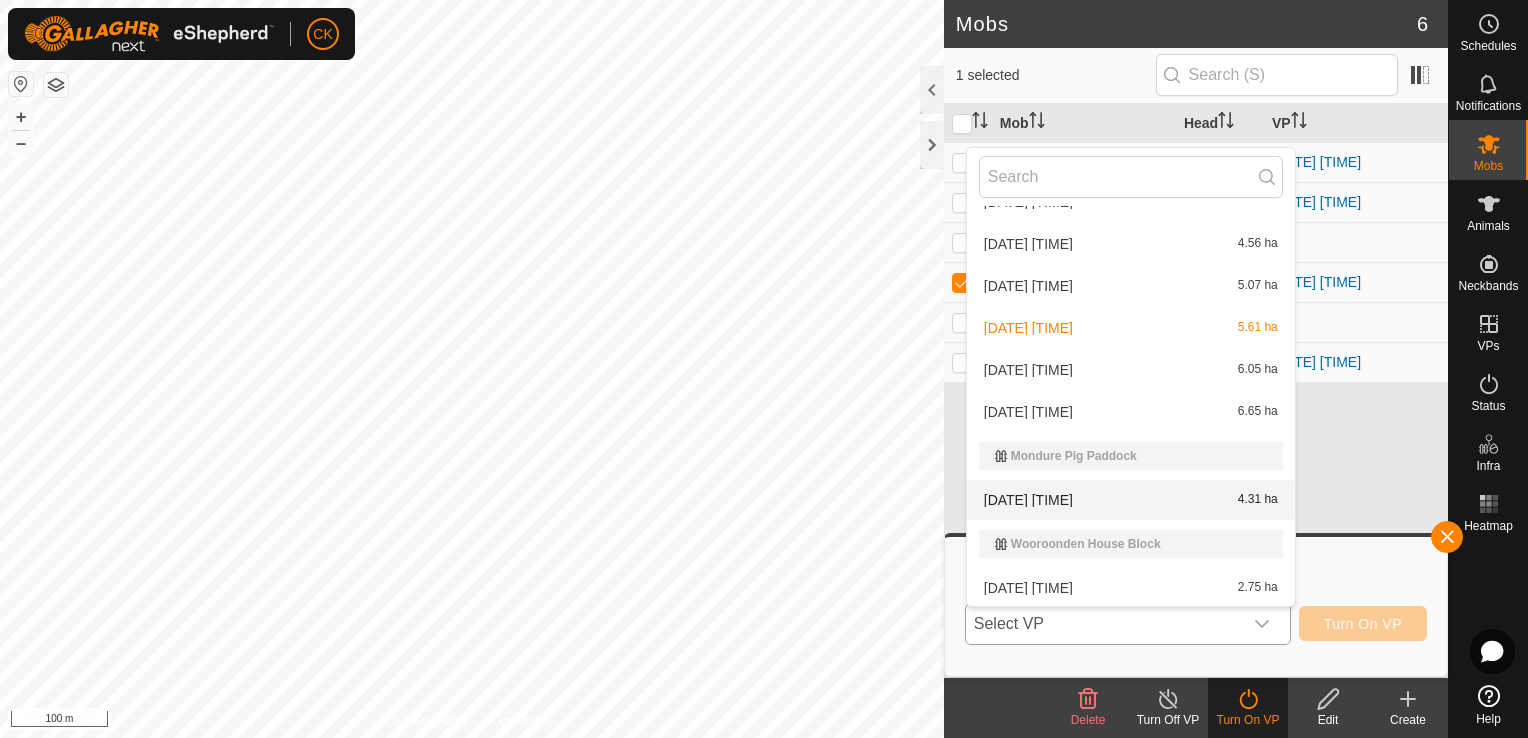 click on "[DATE] [TIME] [NUMBER] ha" at bounding box center (1131, 500) 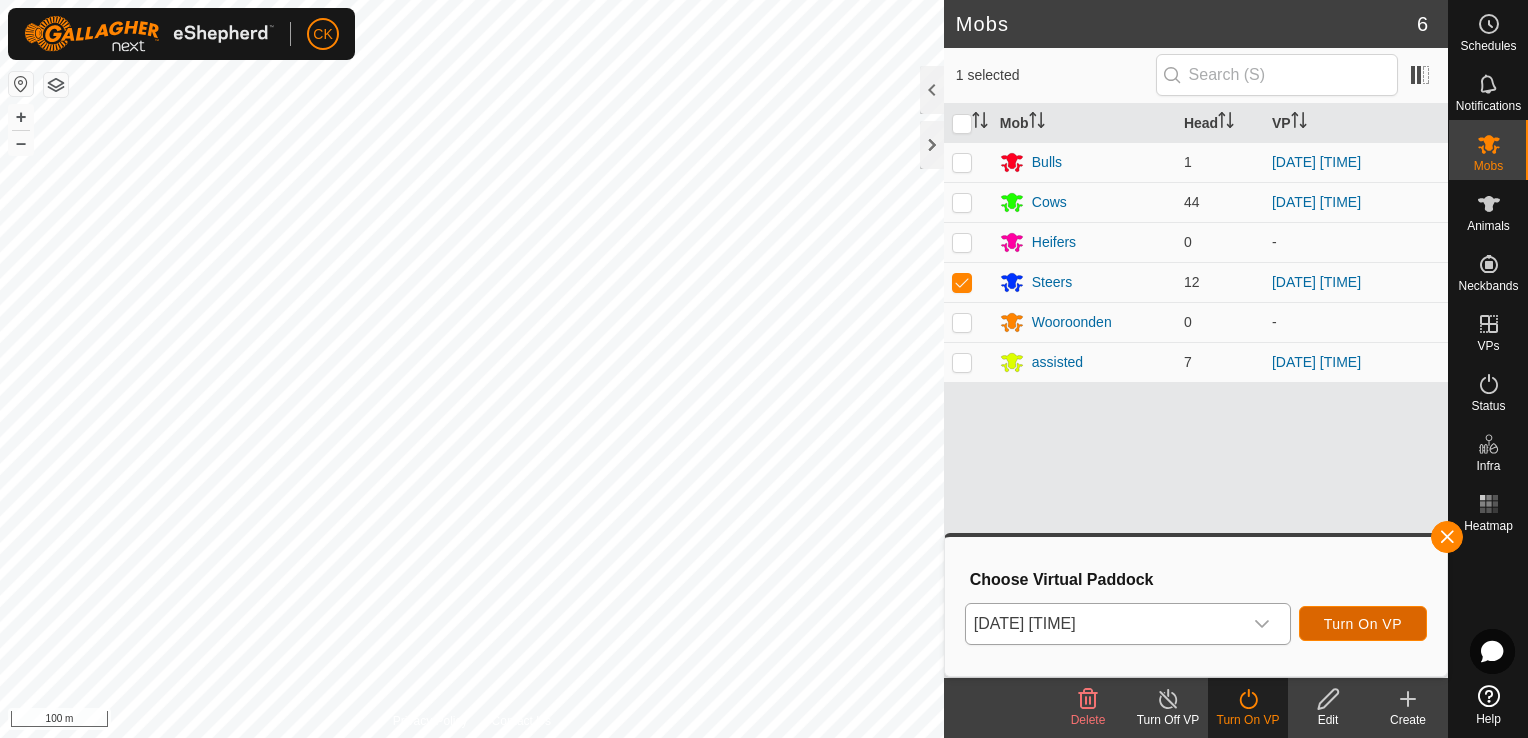 click on "Turn On VP" at bounding box center [1363, 624] 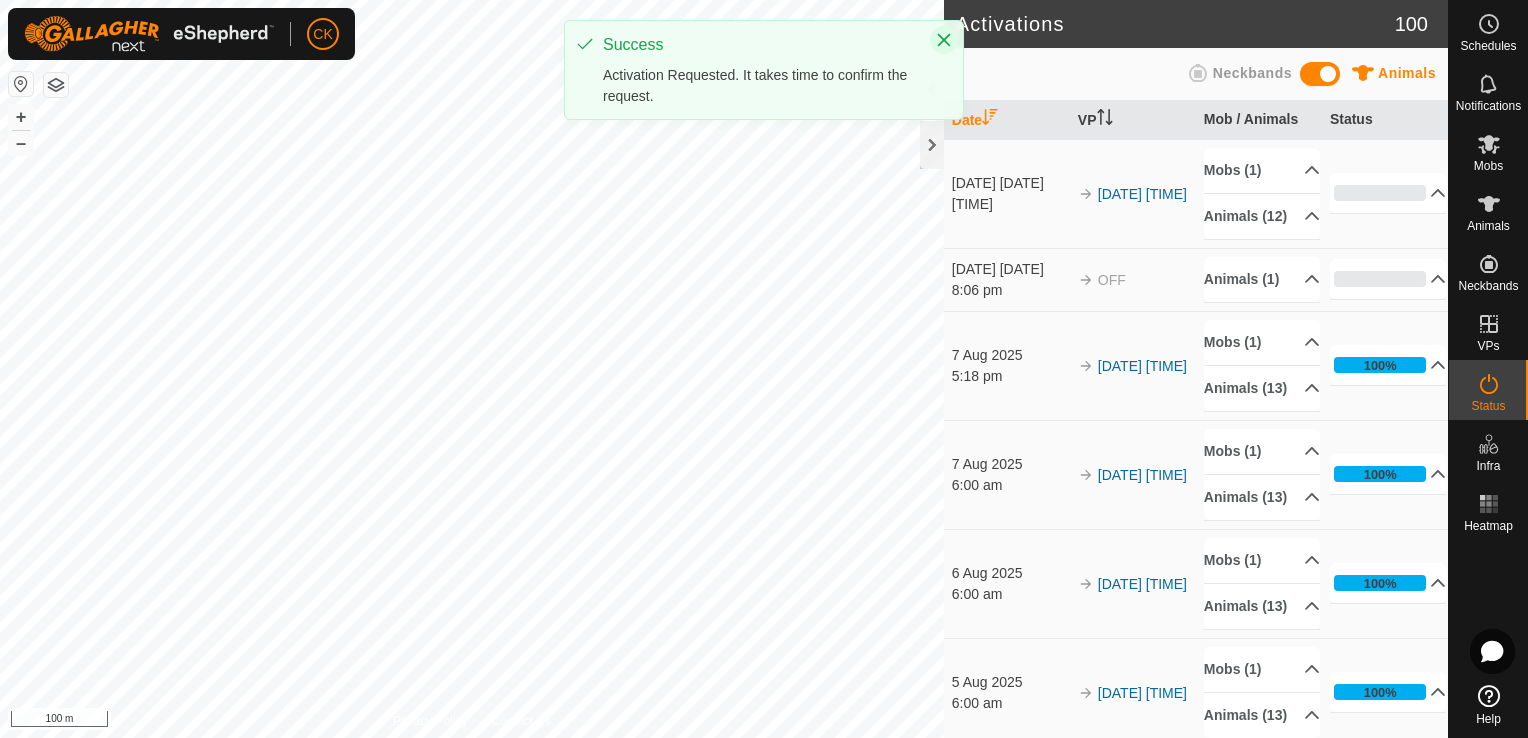click 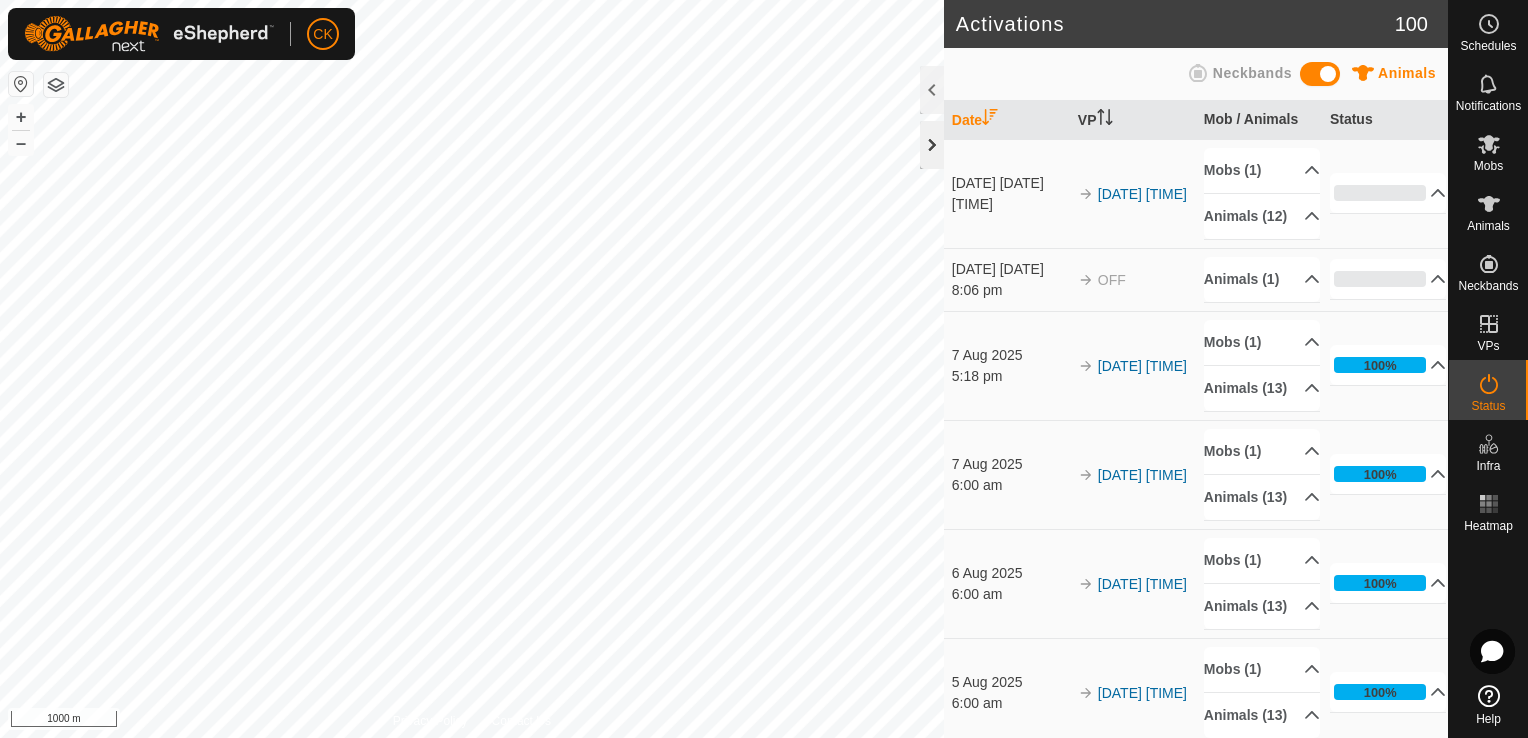 click 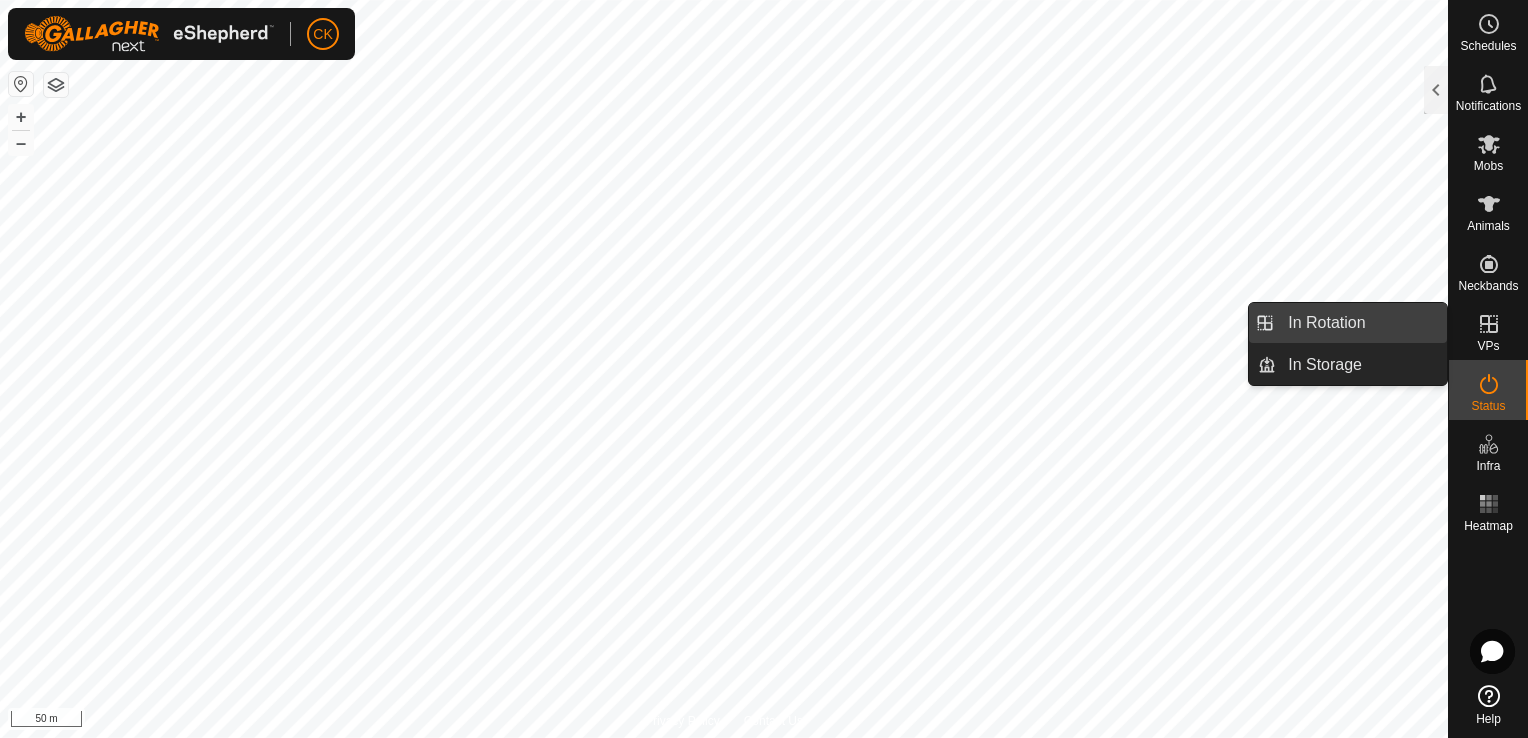 click on "In Rotation" at bounding box center (1361, 323) 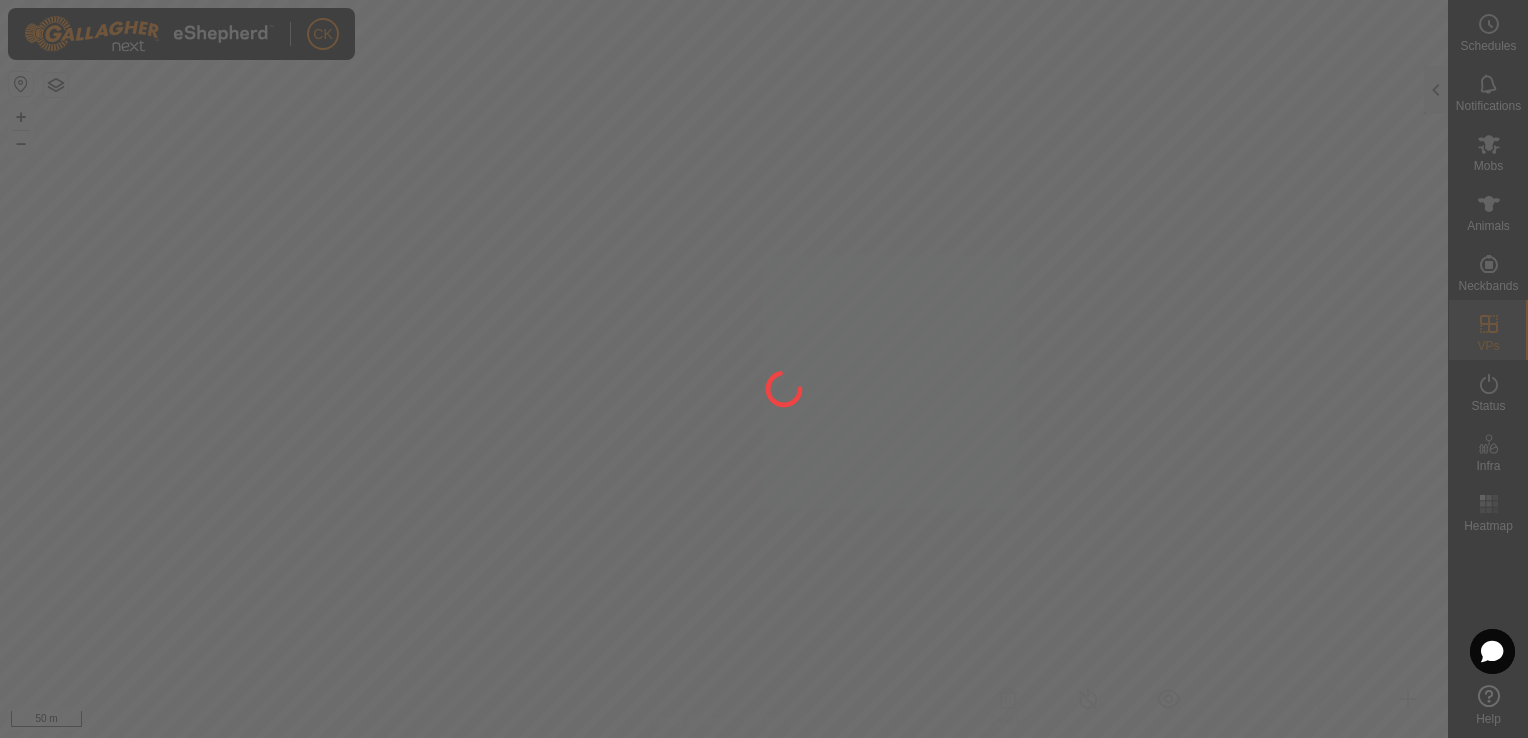 click 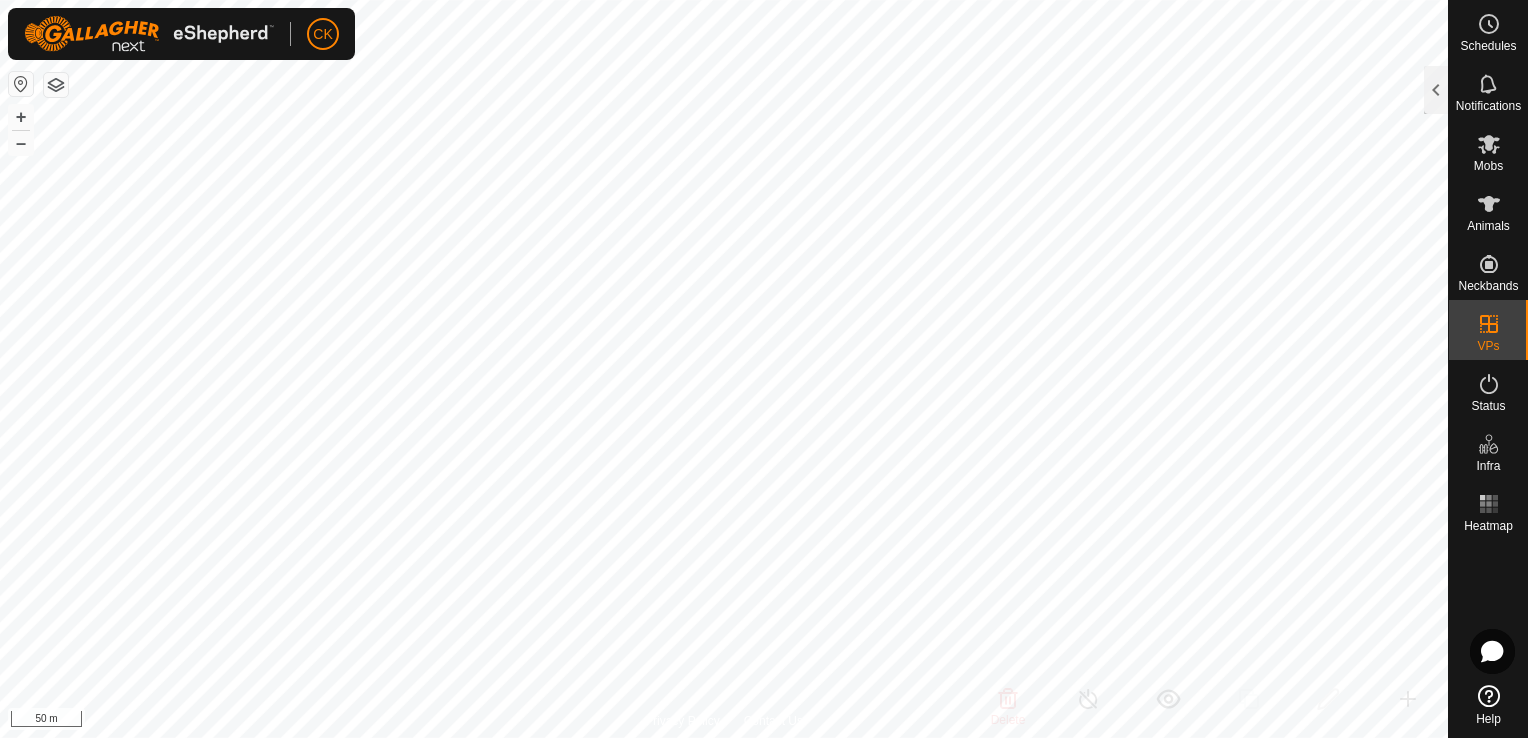 click 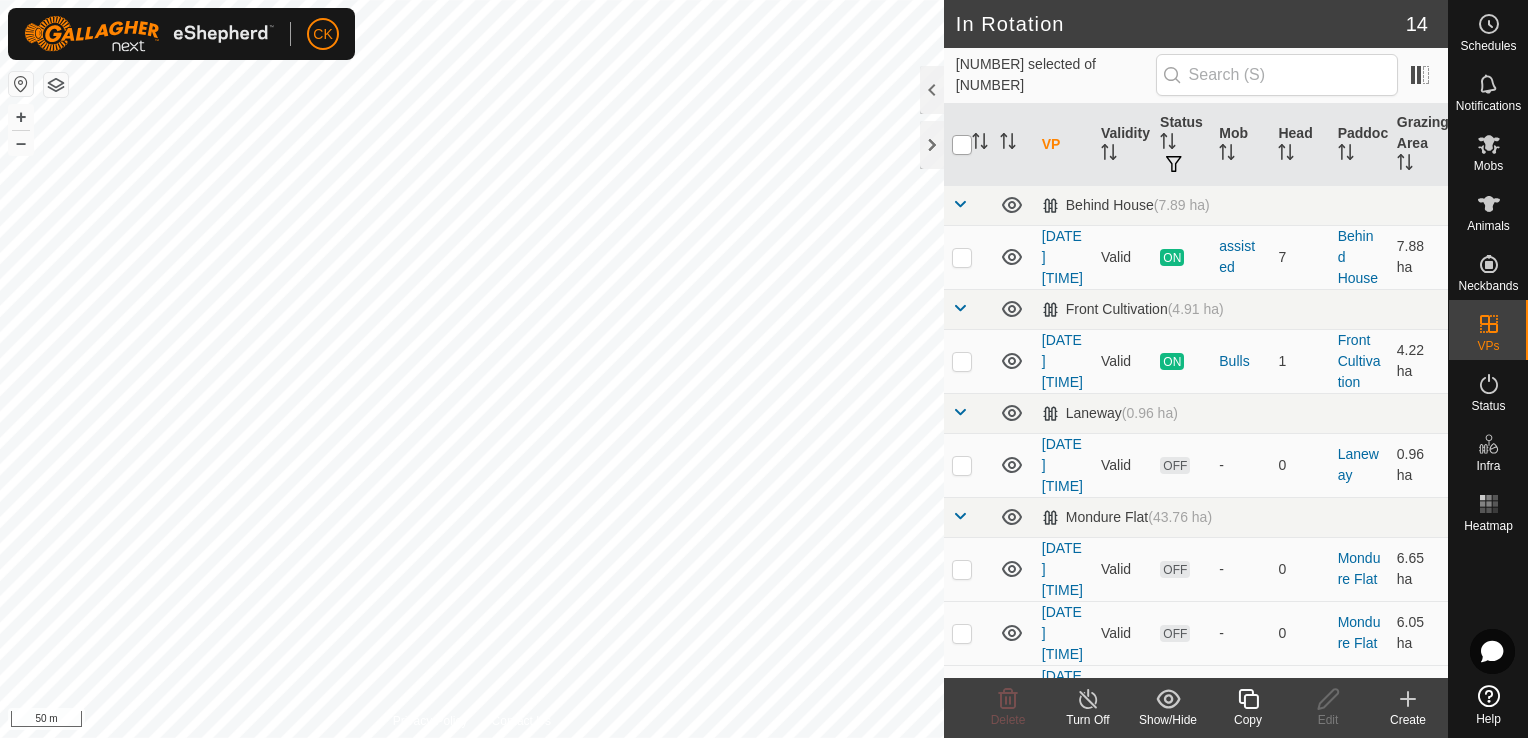 click at bounding box center [962, 145] 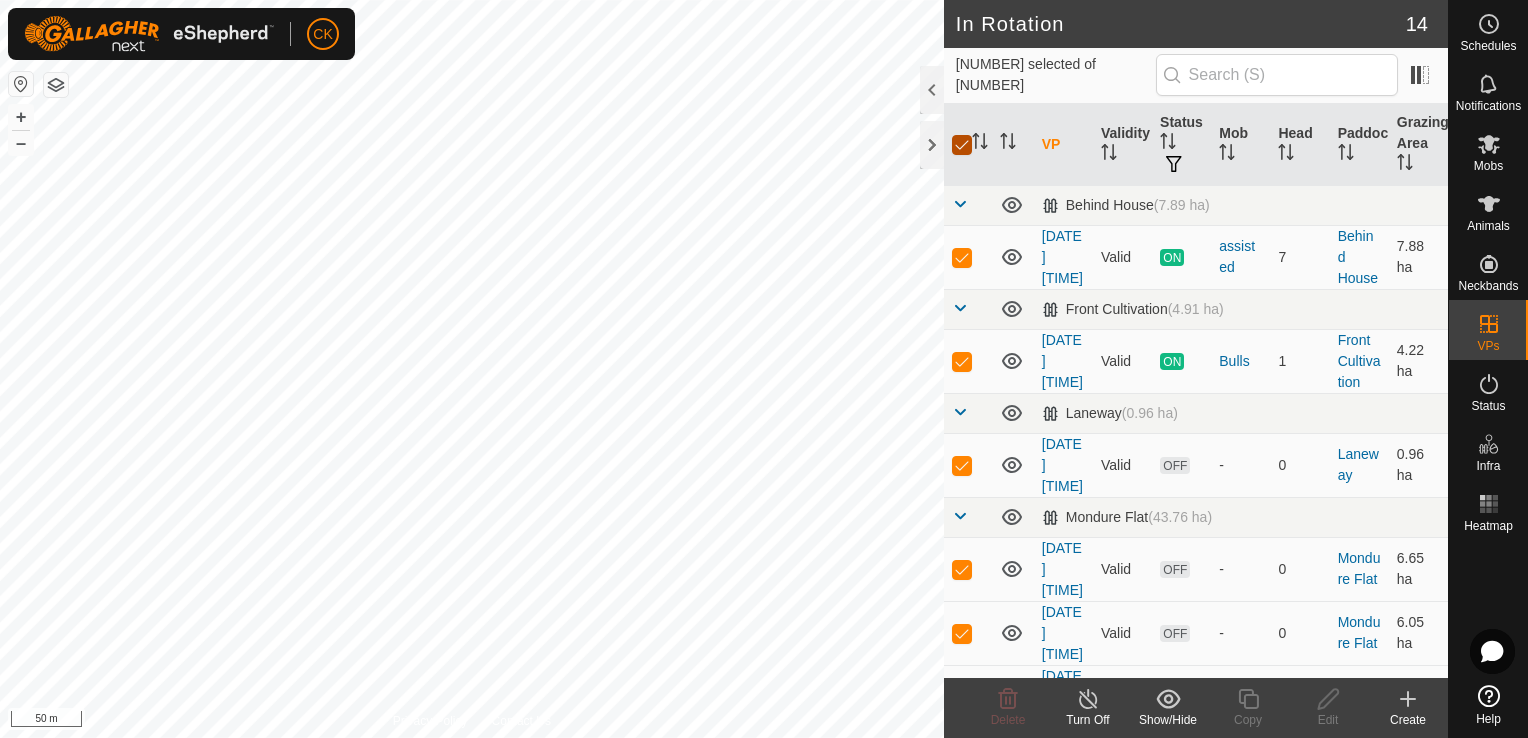 click at bounding box center (962, 145) 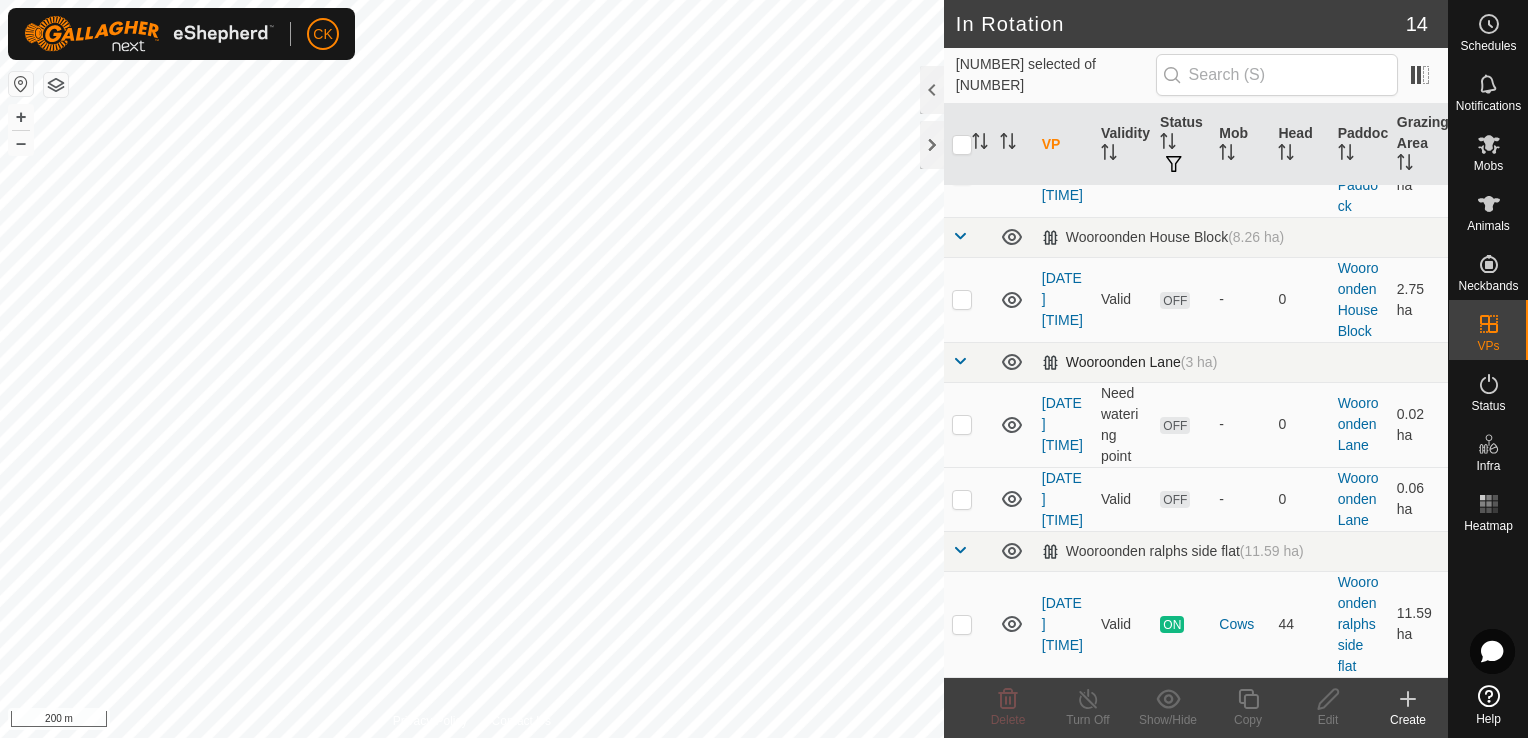 scroll, scrollTop: 1056, scrollLeft: 0, axis: vertical 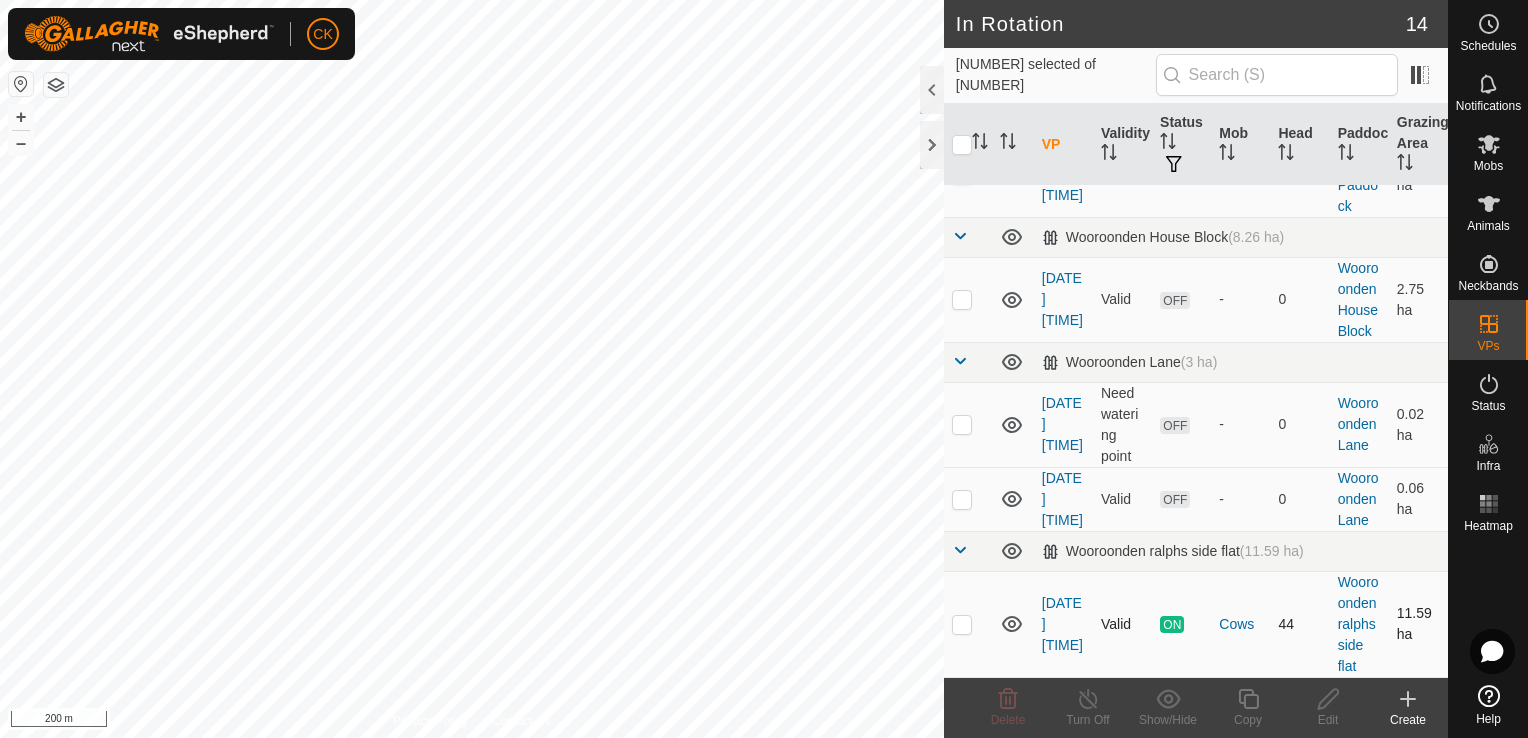 click at bounding box center [962, 624] 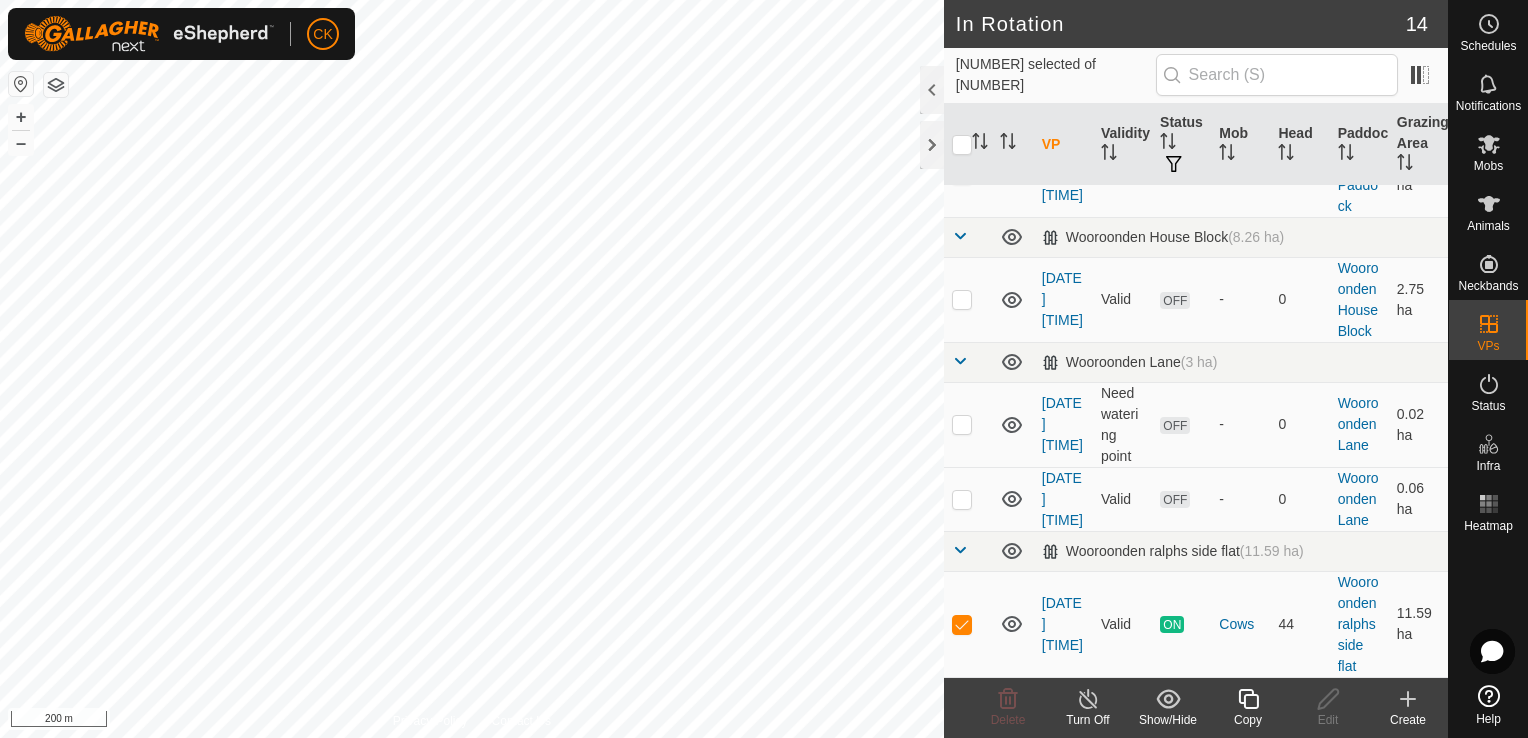 click 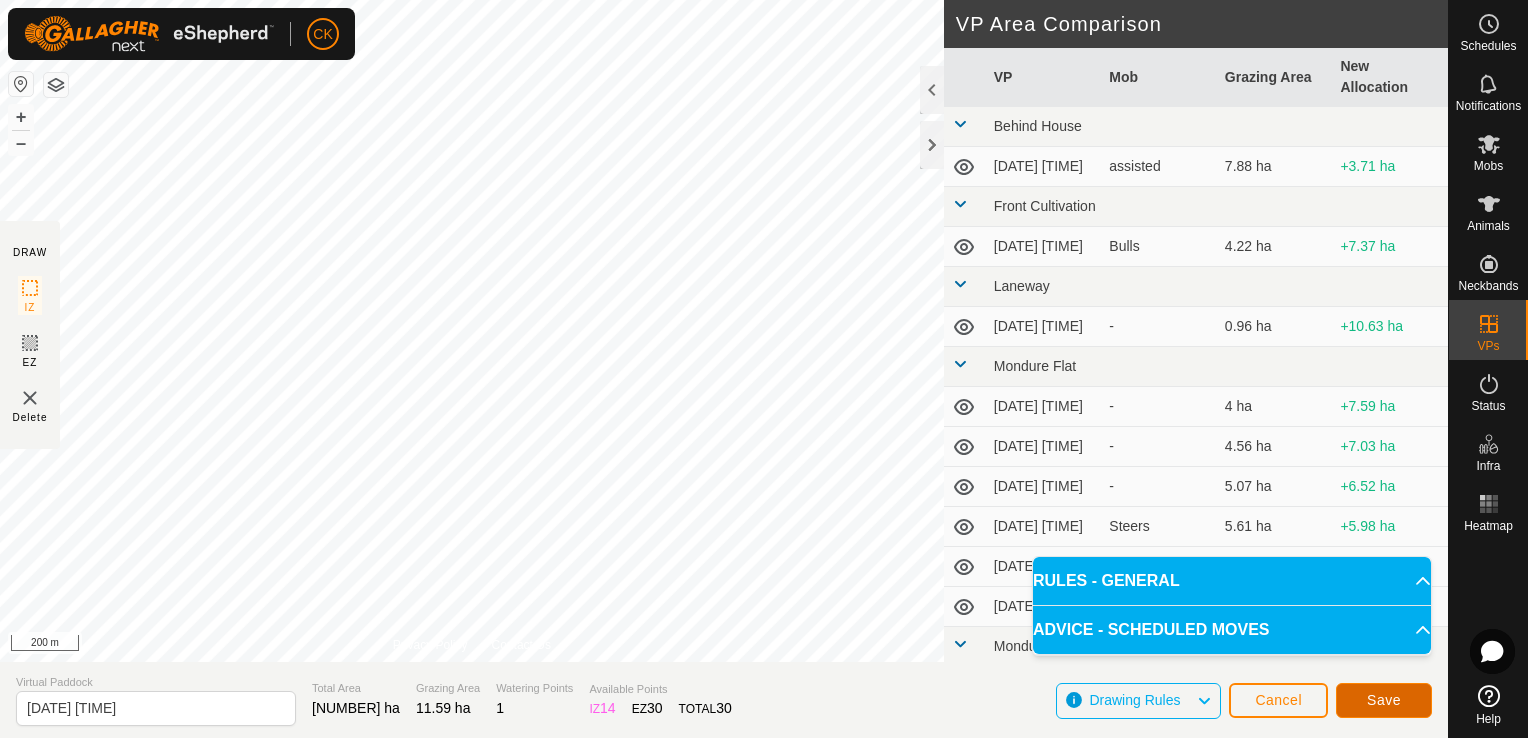 click on "Save" 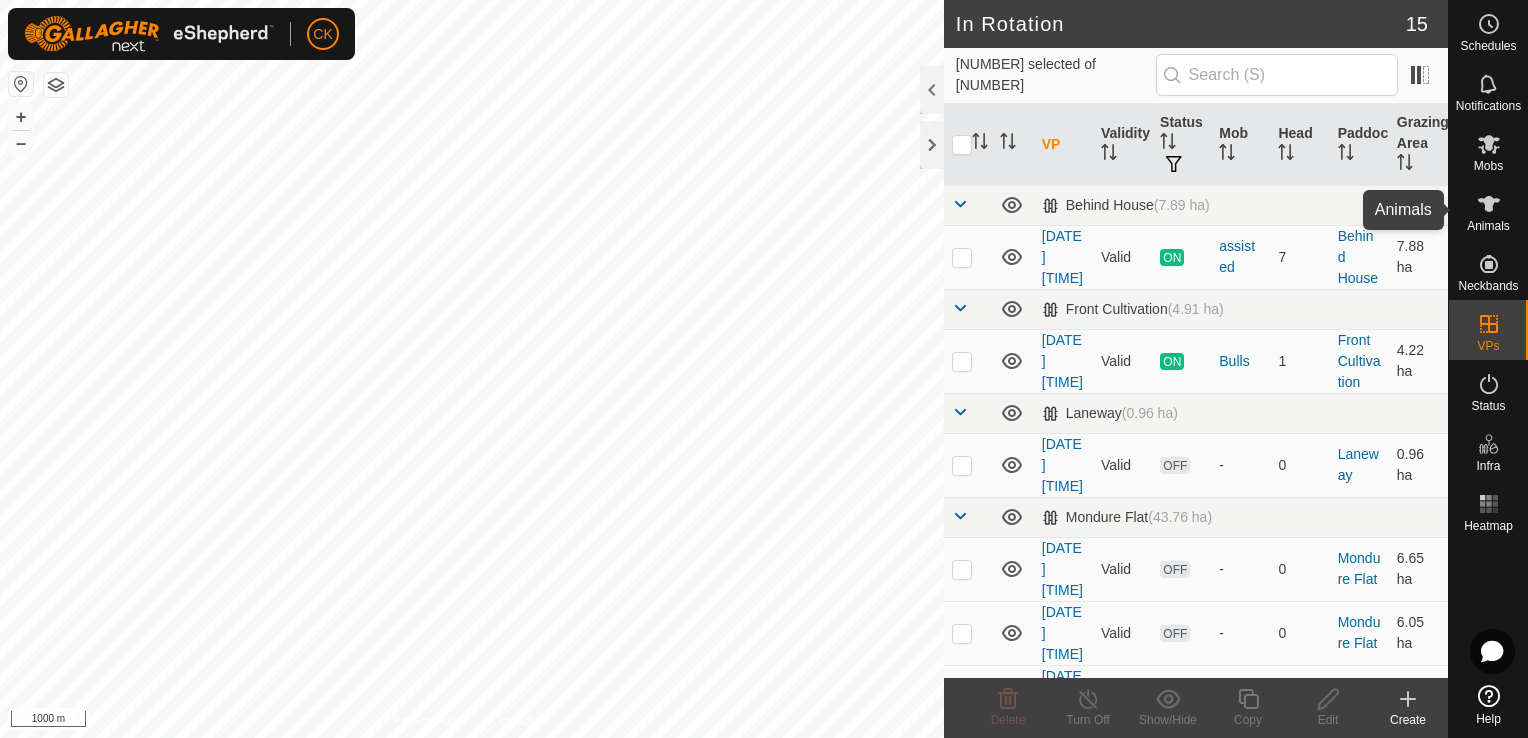 click 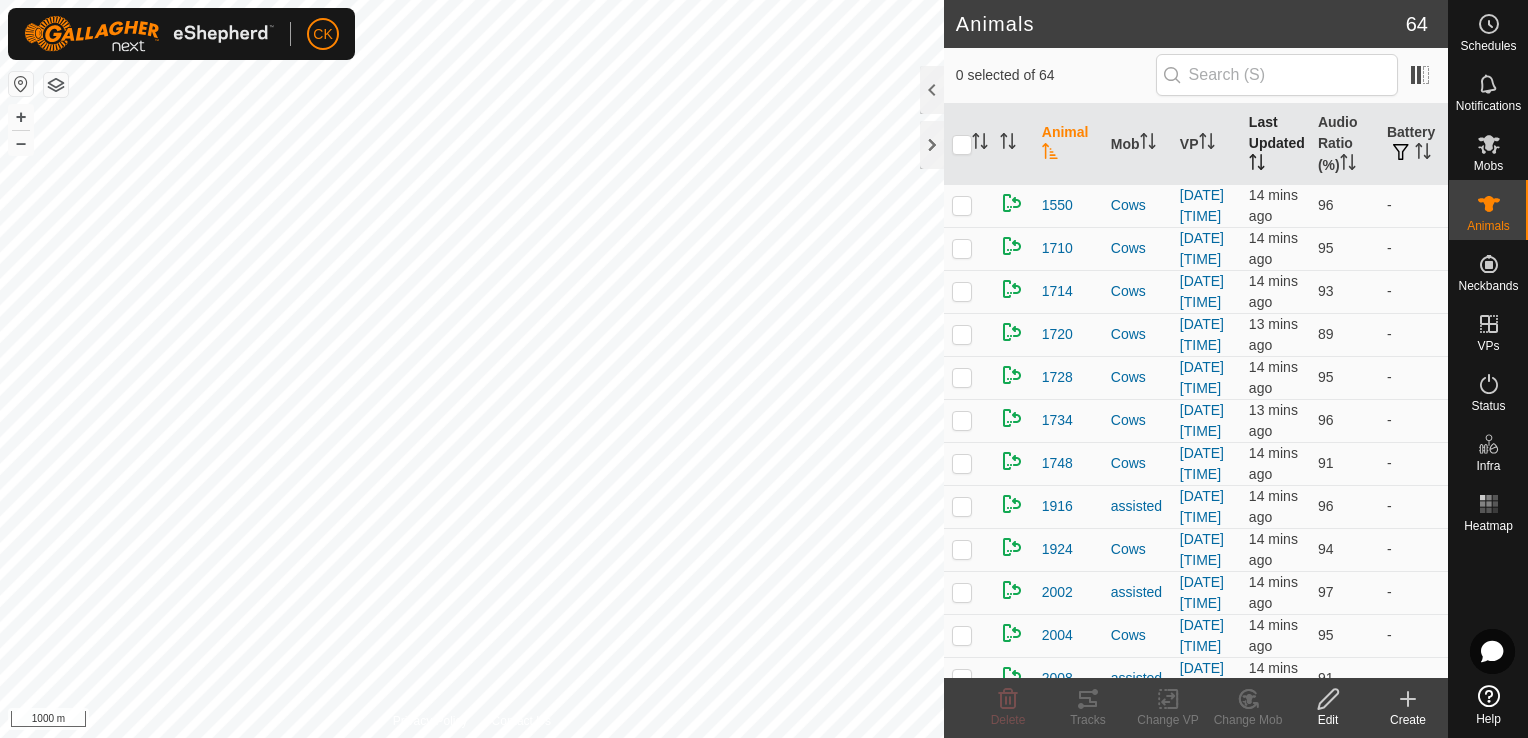 click on "Last Updated" at bounding box center (1275, 144) 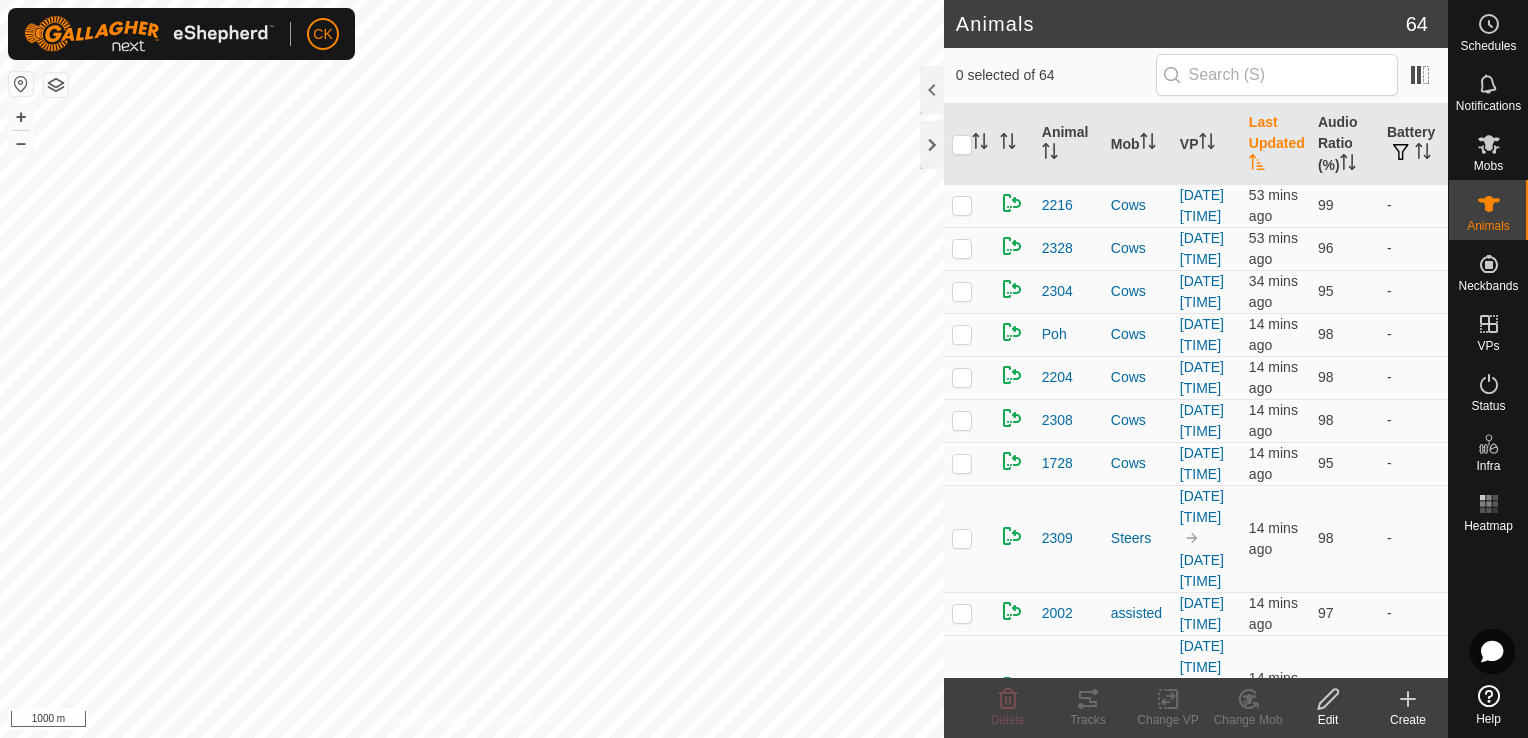 click on "Last Updated" at bounding box center (1275, 144) 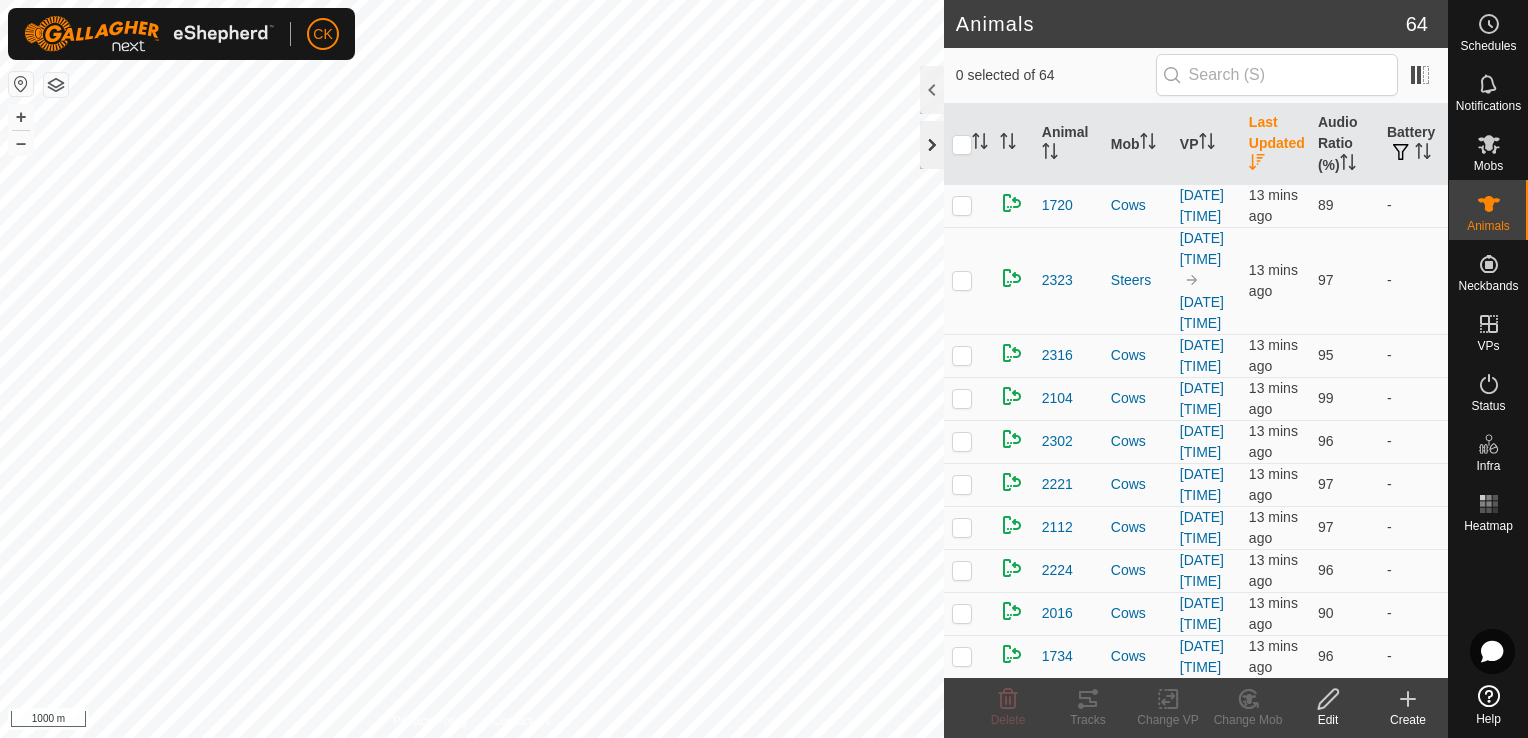 click 